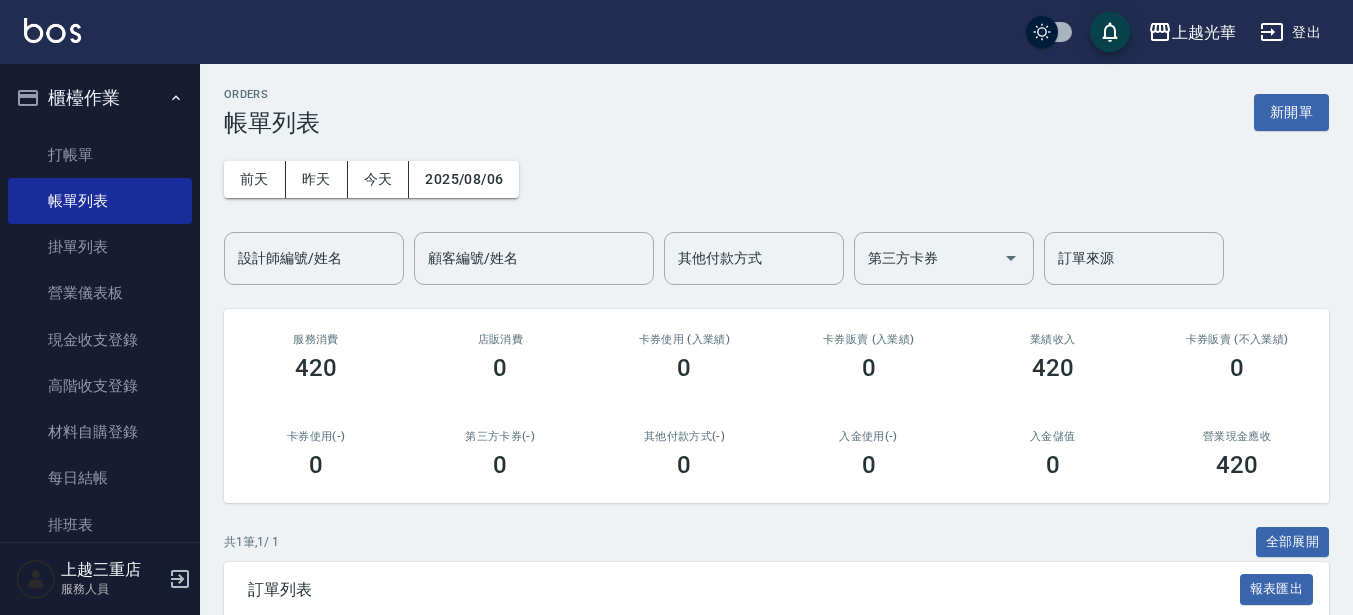 scroll, scrollTop: 0, scrollLeft: 0, axis: both 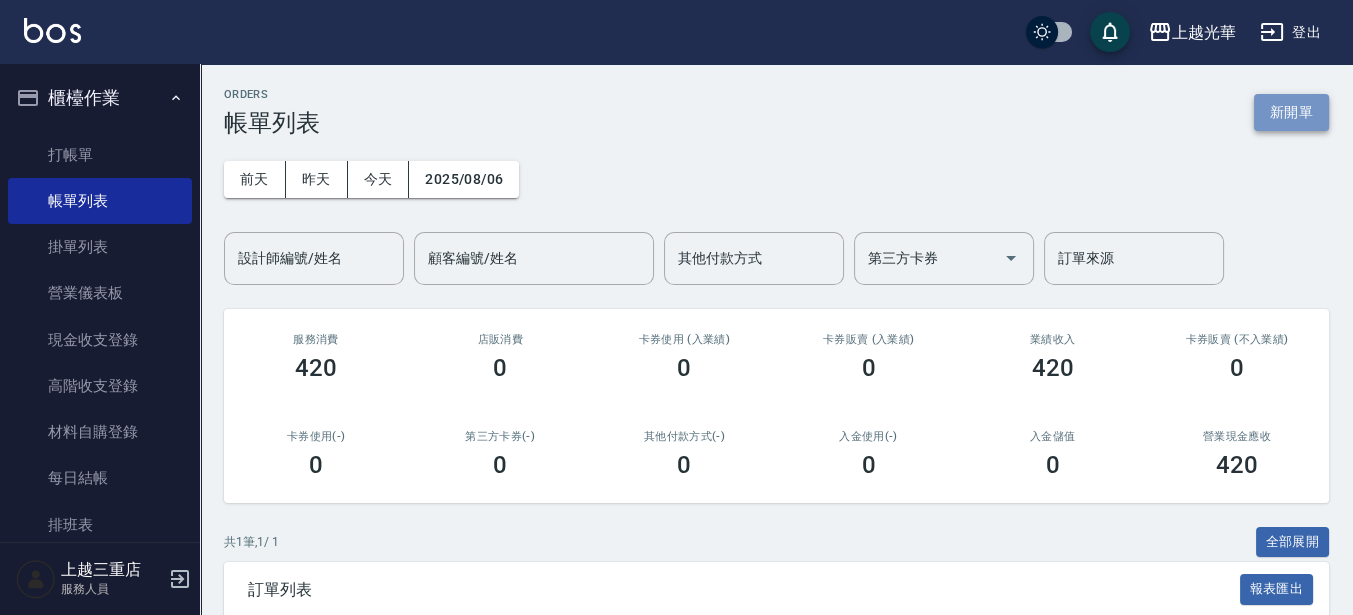 click on "新開單" at bounding box center [1291, 112] 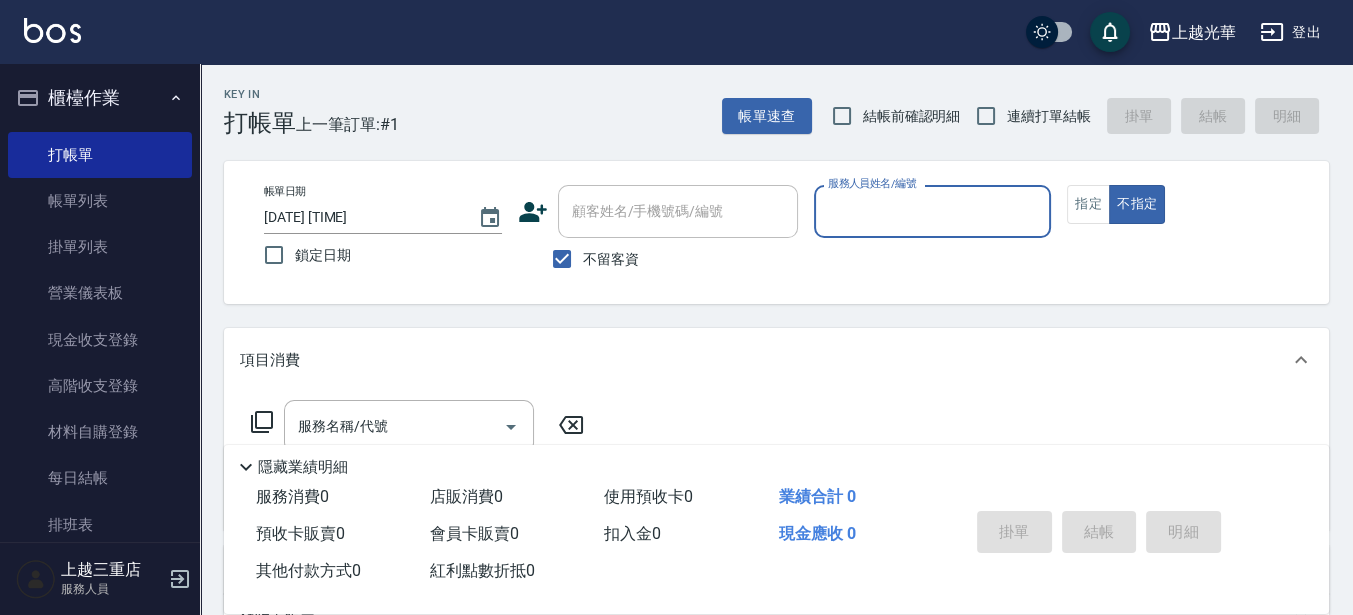 click on "連續打單結帳" at bounding box center [1049, 116] 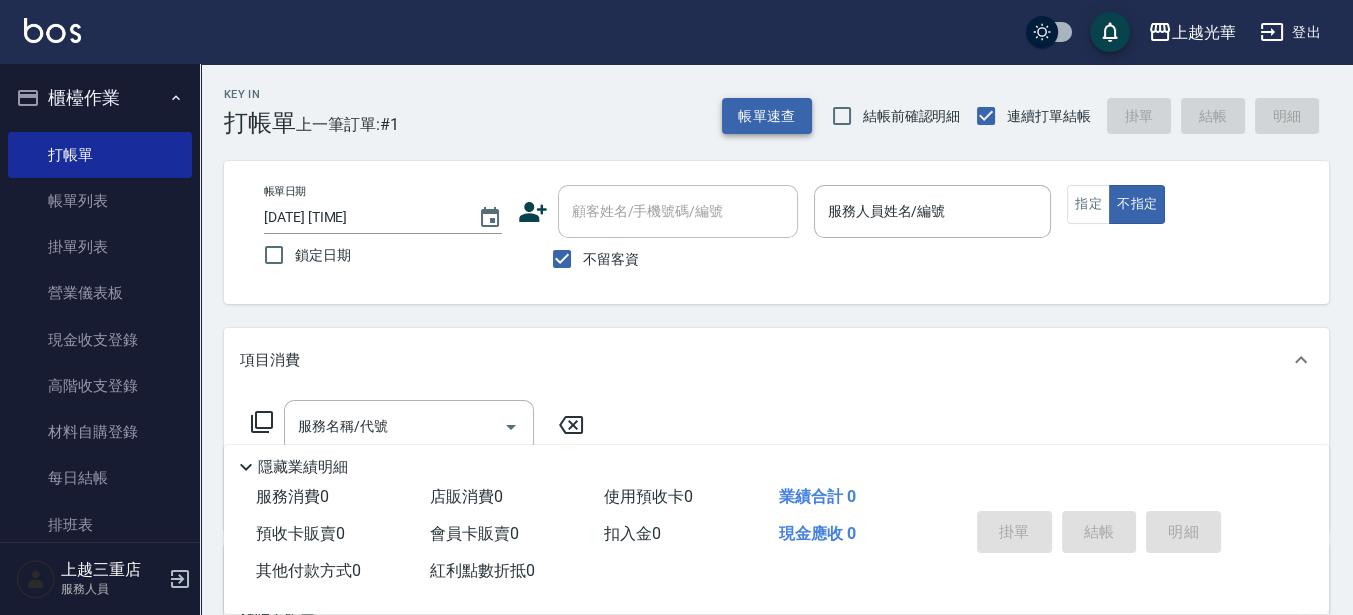 click on "帳單速查" at bounding box center (767, 116) 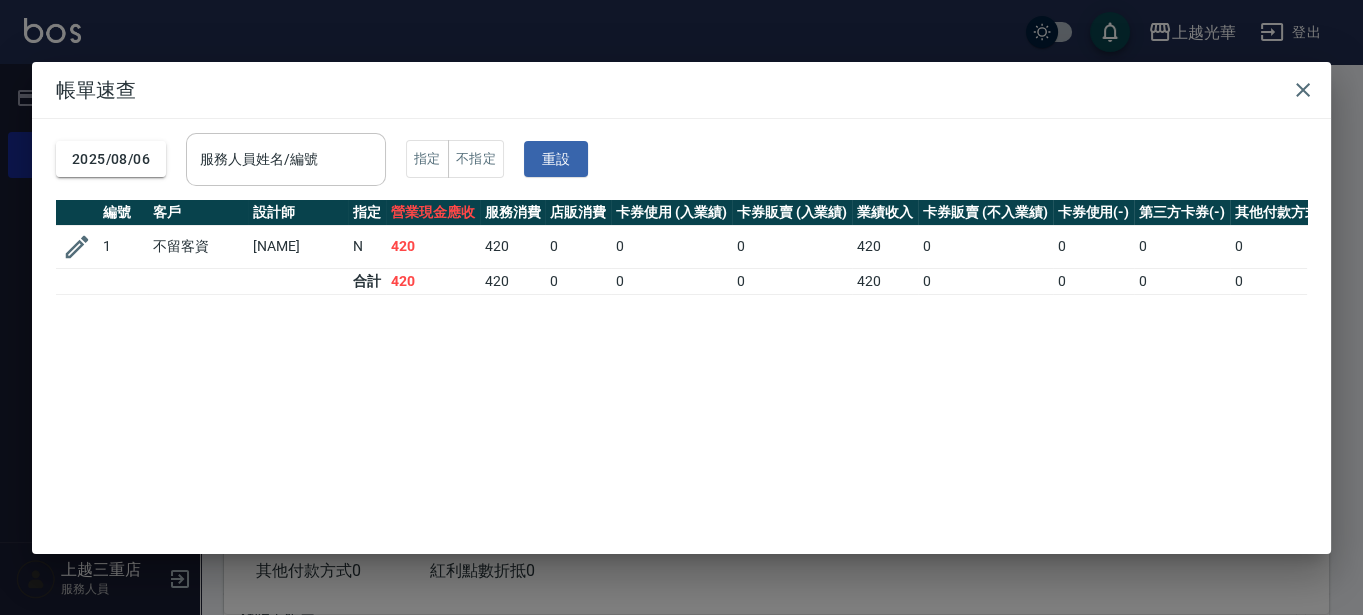 drag, startPoint x: 335, startPoint y: 156, endPoint x: 347, endPoint y: 180, distance: 26.832815 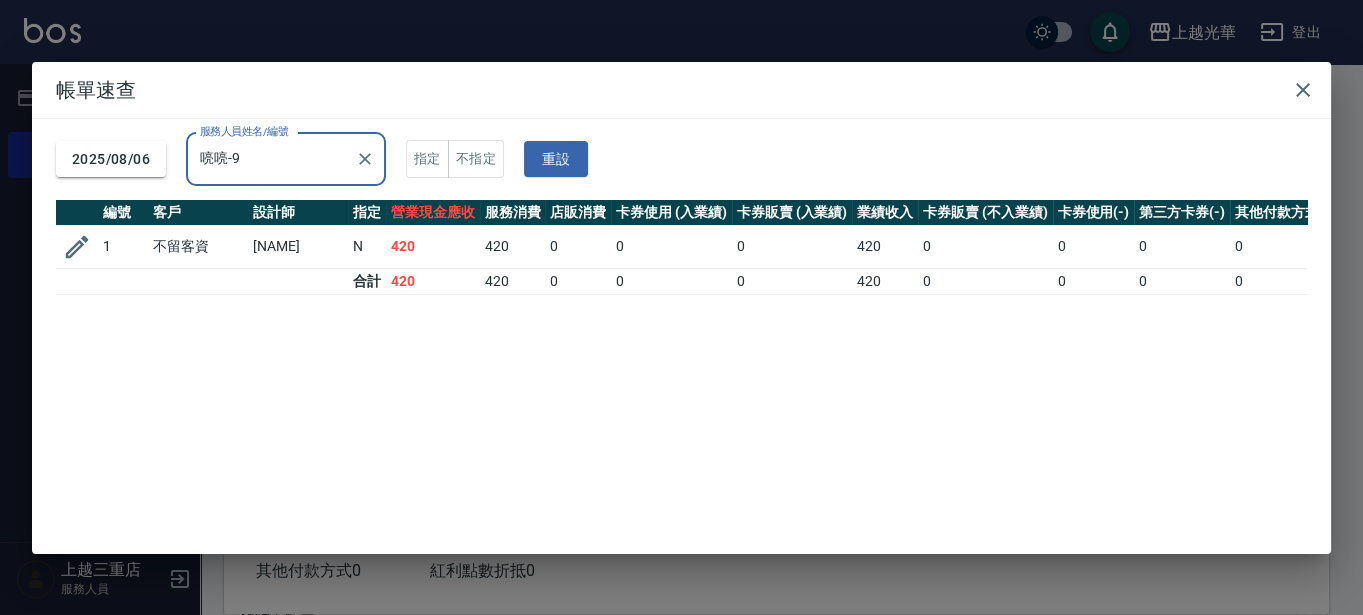 type on "喨喨-9" 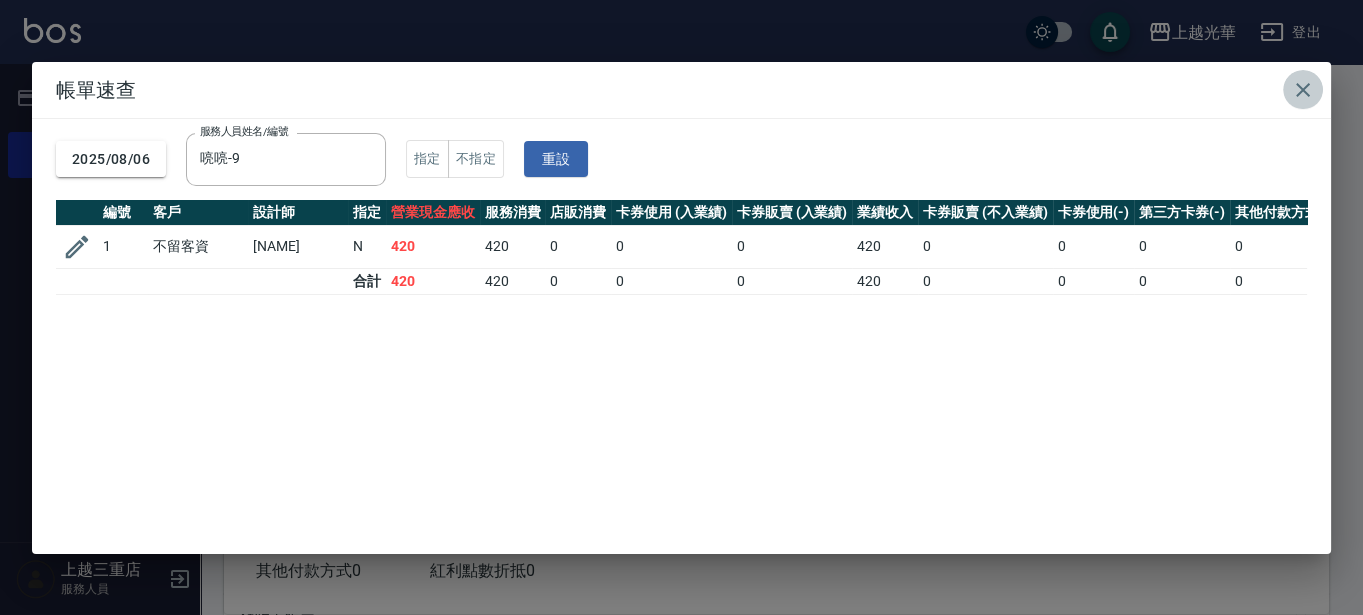 click 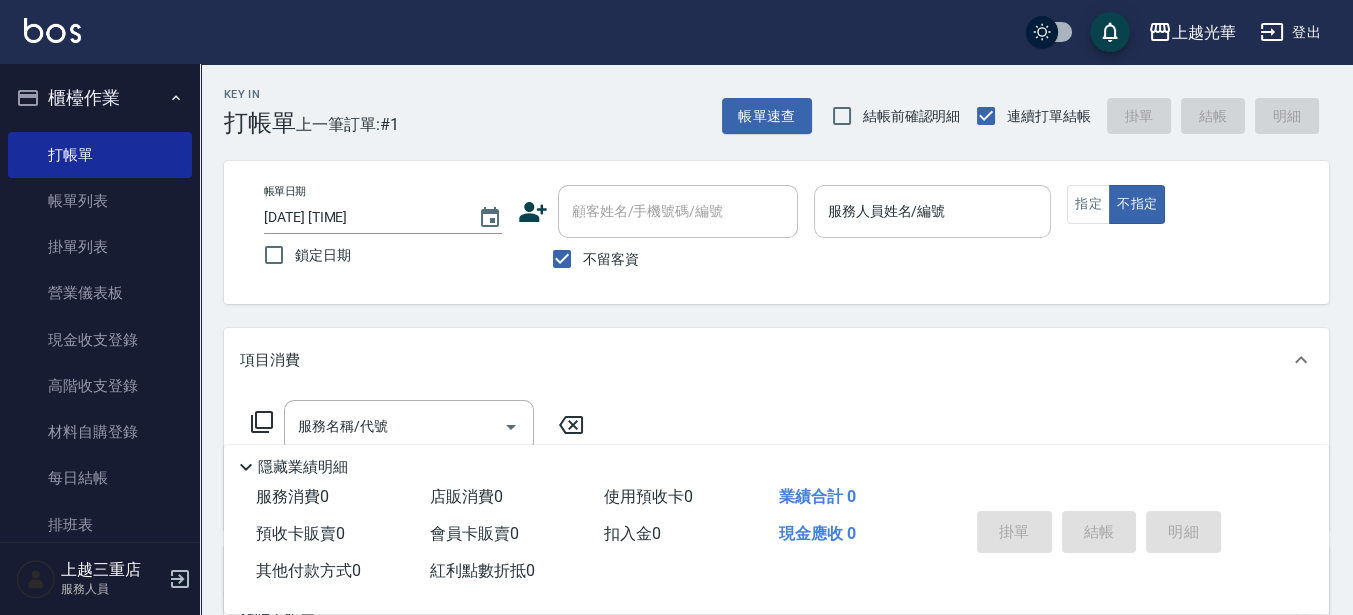 click on "服務人員姓名/編號" at bounding box center [933, 211] 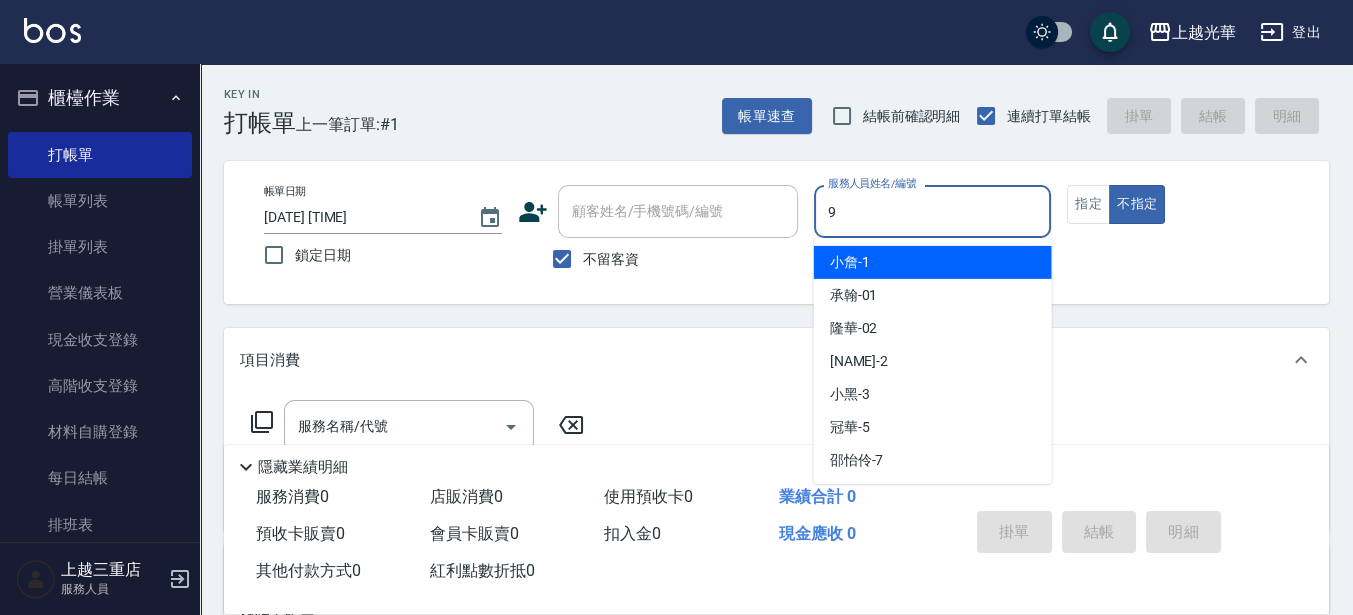 type on "喨喨-9" 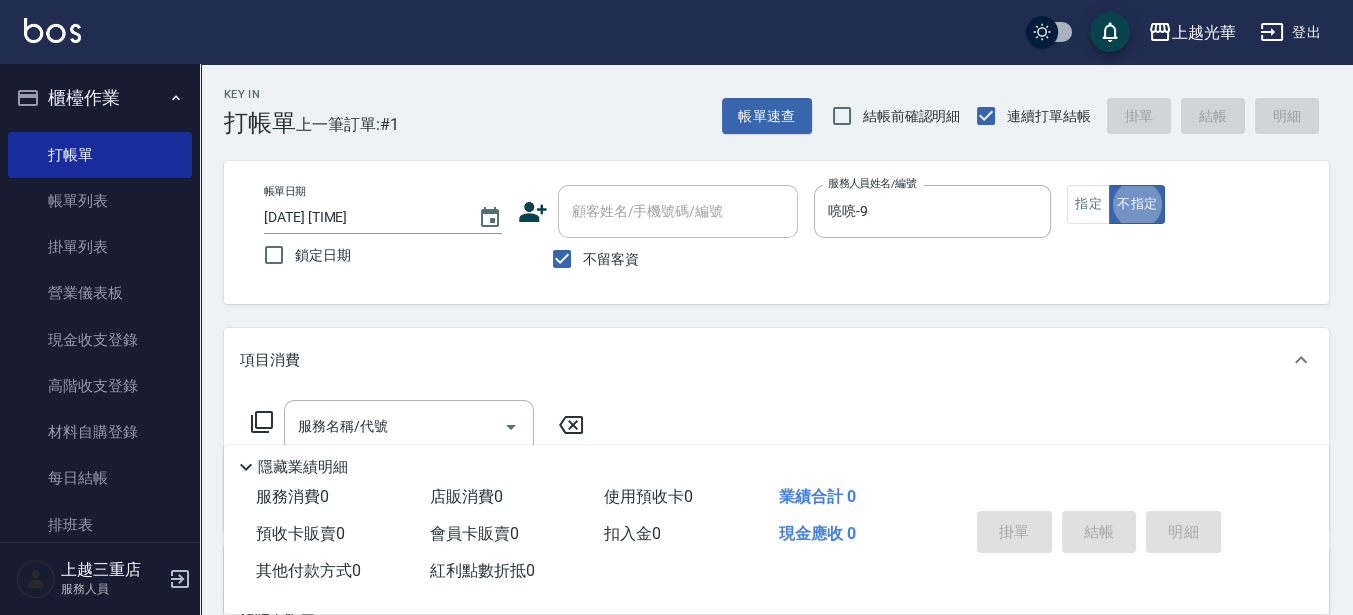 type on "false" 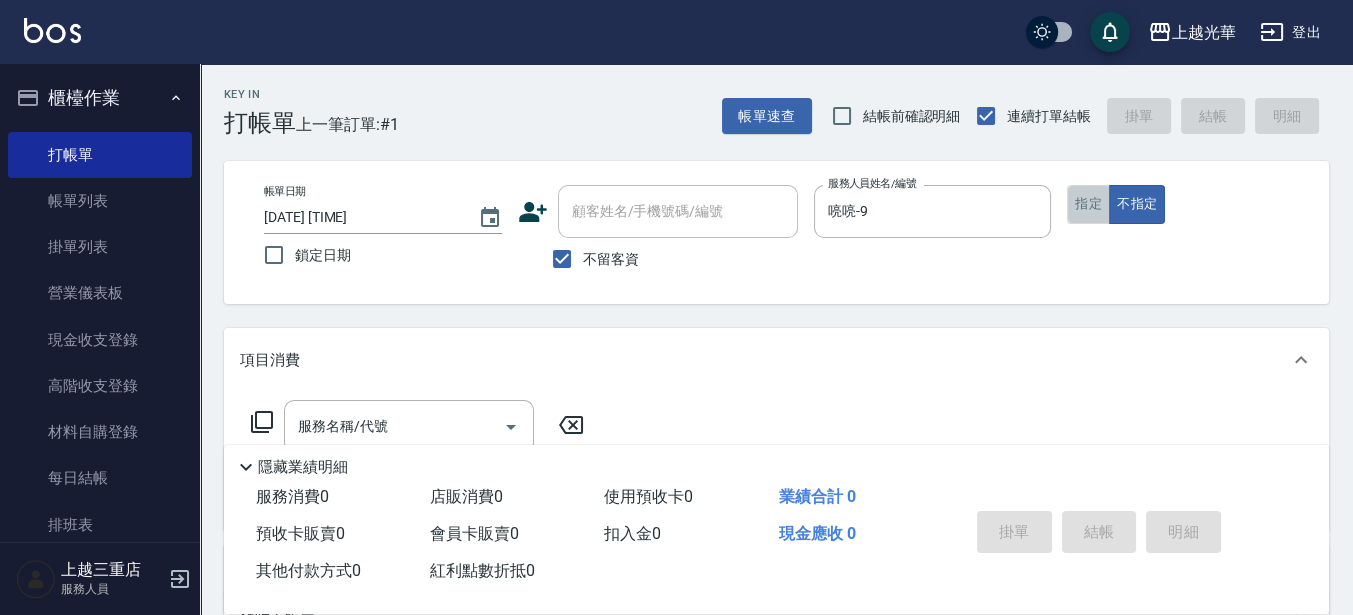 click on "指定" at bounding box center (1088, 204) 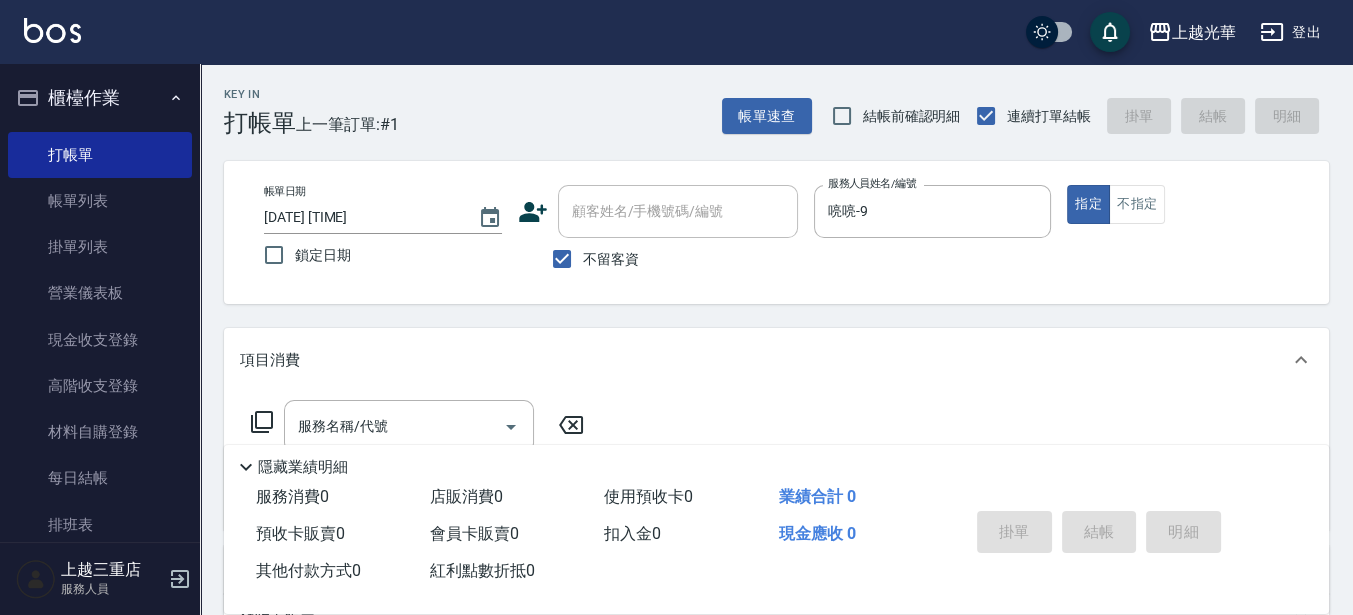 scroll, scrollTop: 125, scrollLeft: 0, axis: vertical 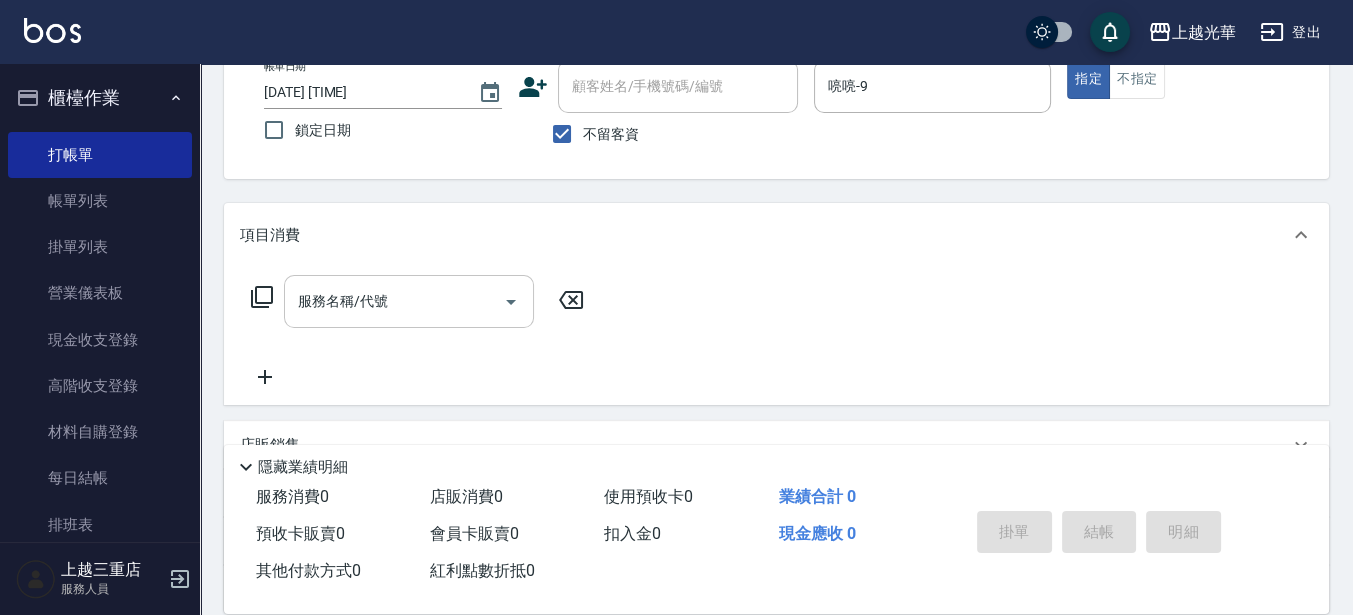 click on "服務名稱/代號" at bounding box center (394, 301) 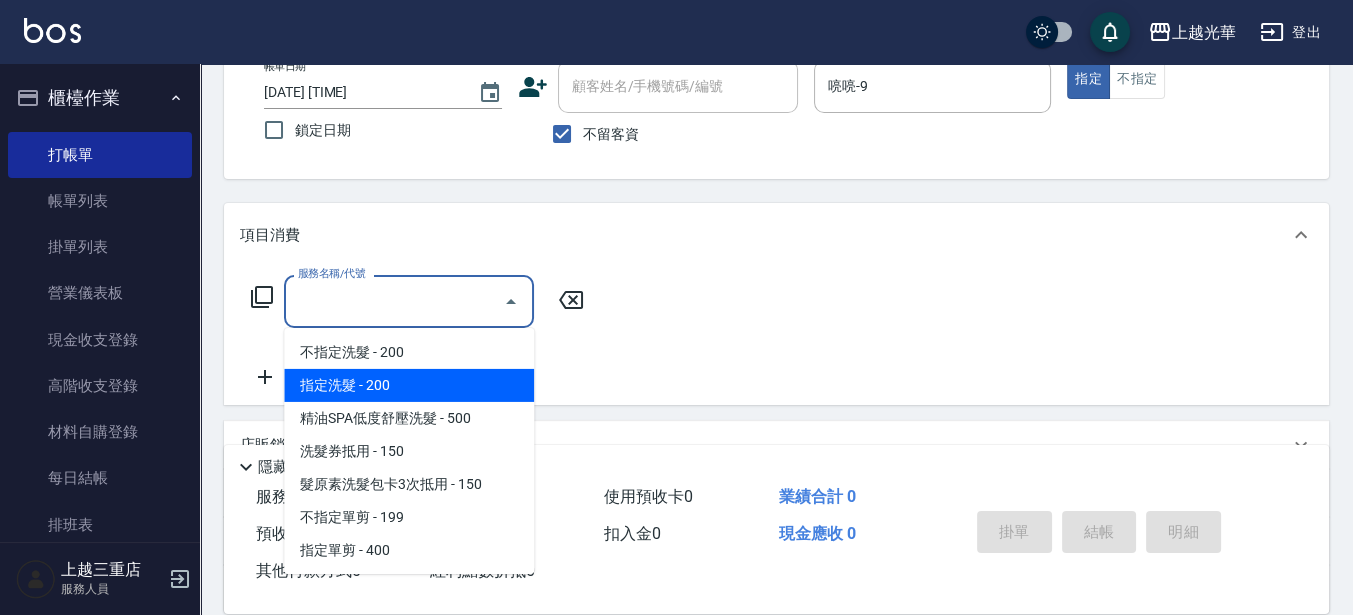 type on "2" 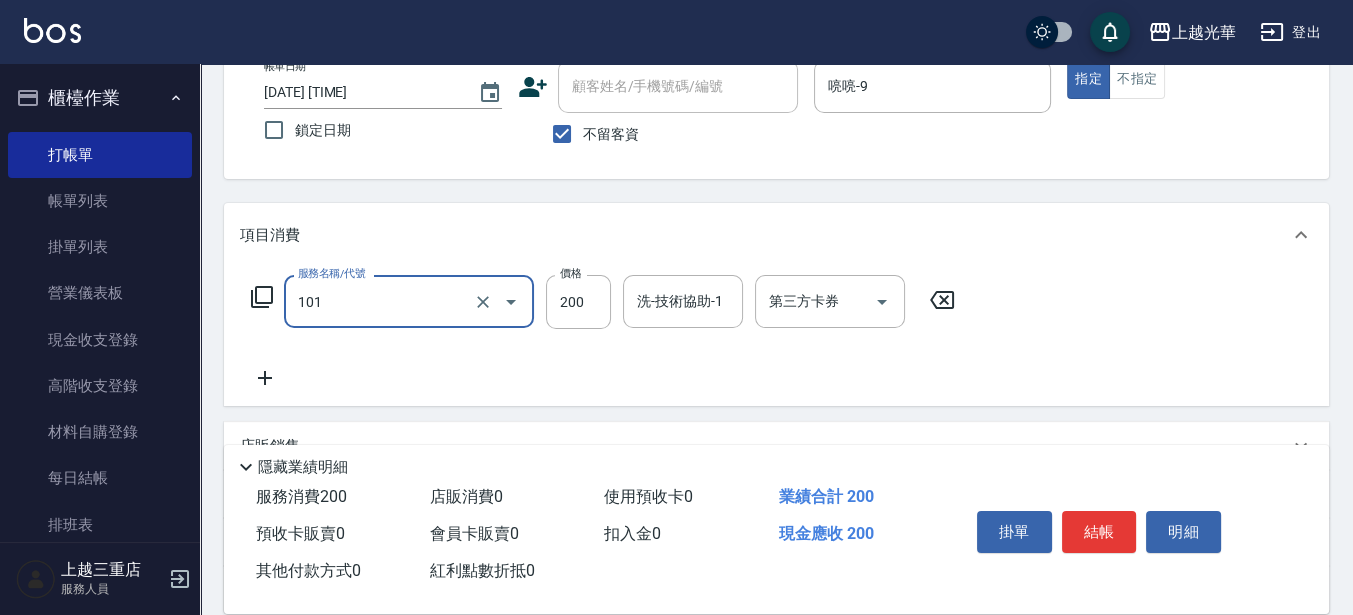 type on "不指定洗髮(101)" 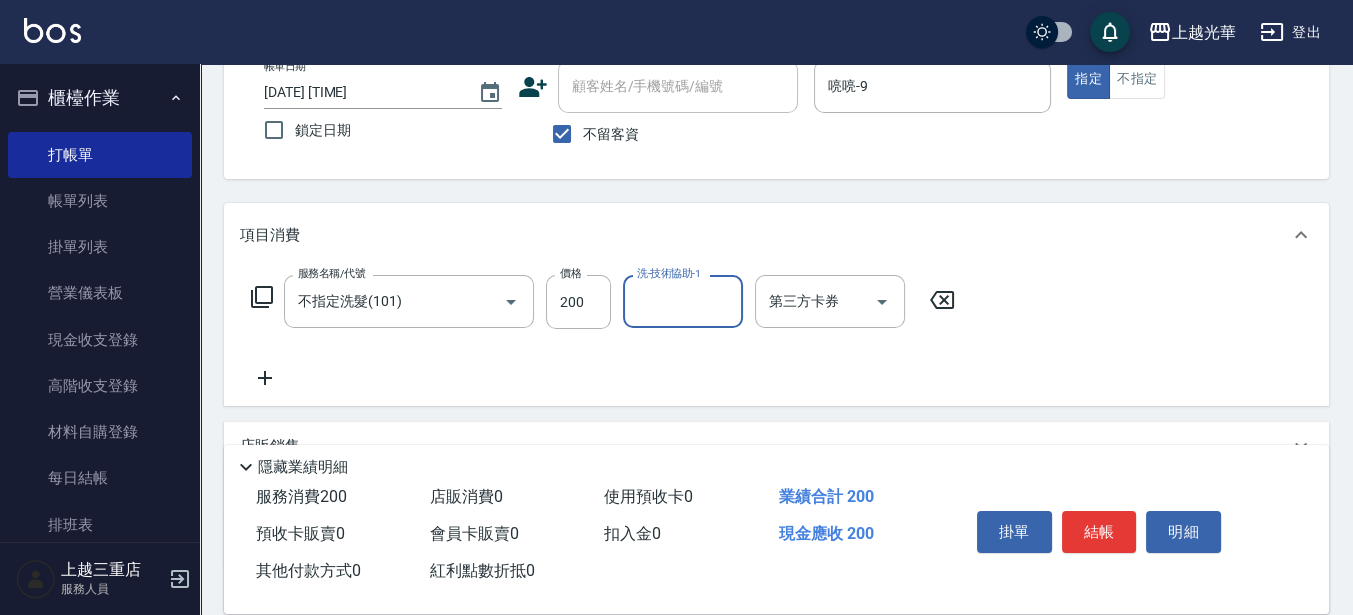 type on "9" 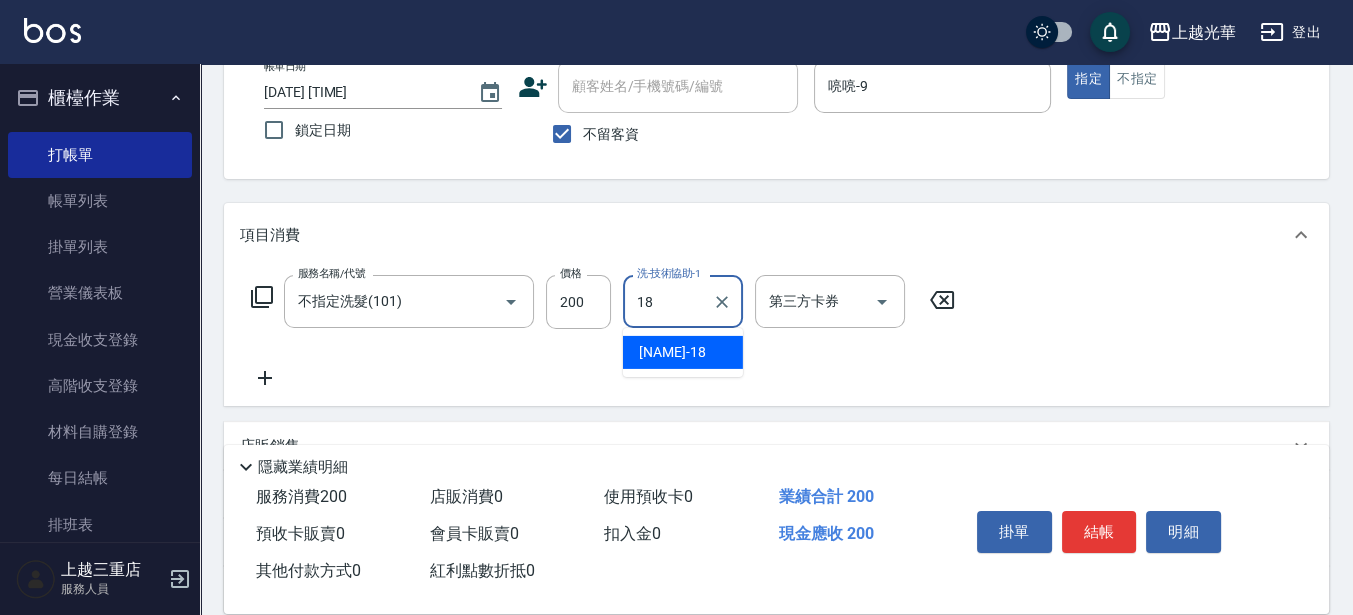 type on "[NAME]-[NUMBER]" 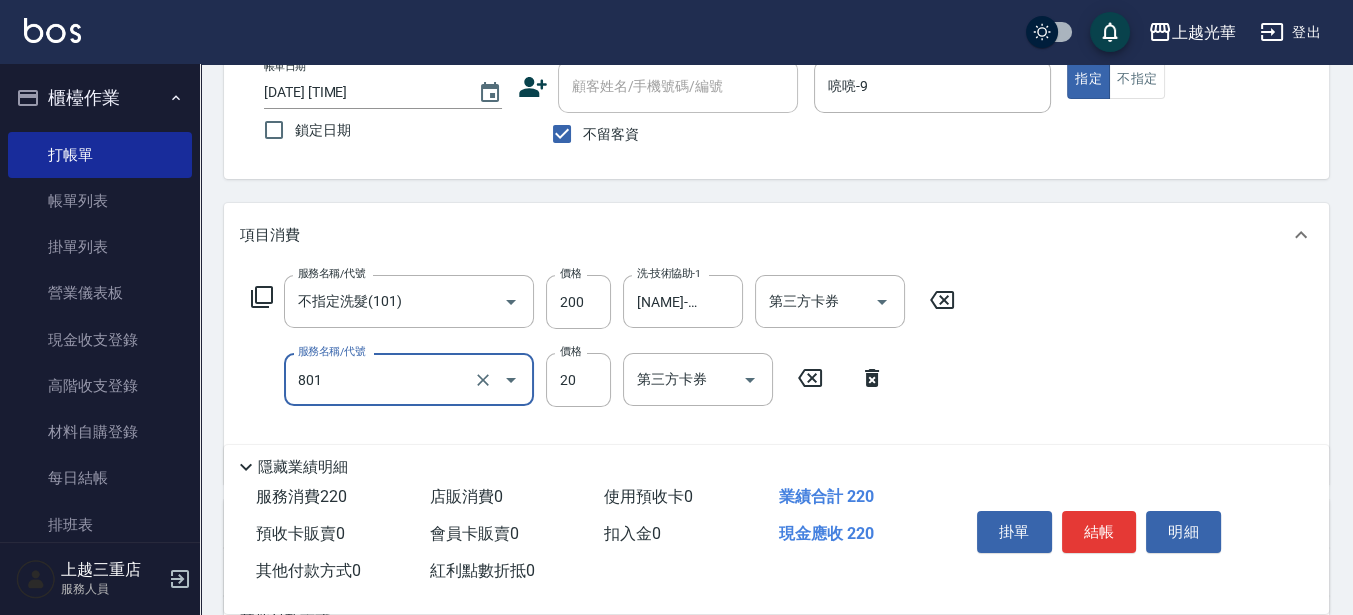 type on "潤絲(801)" 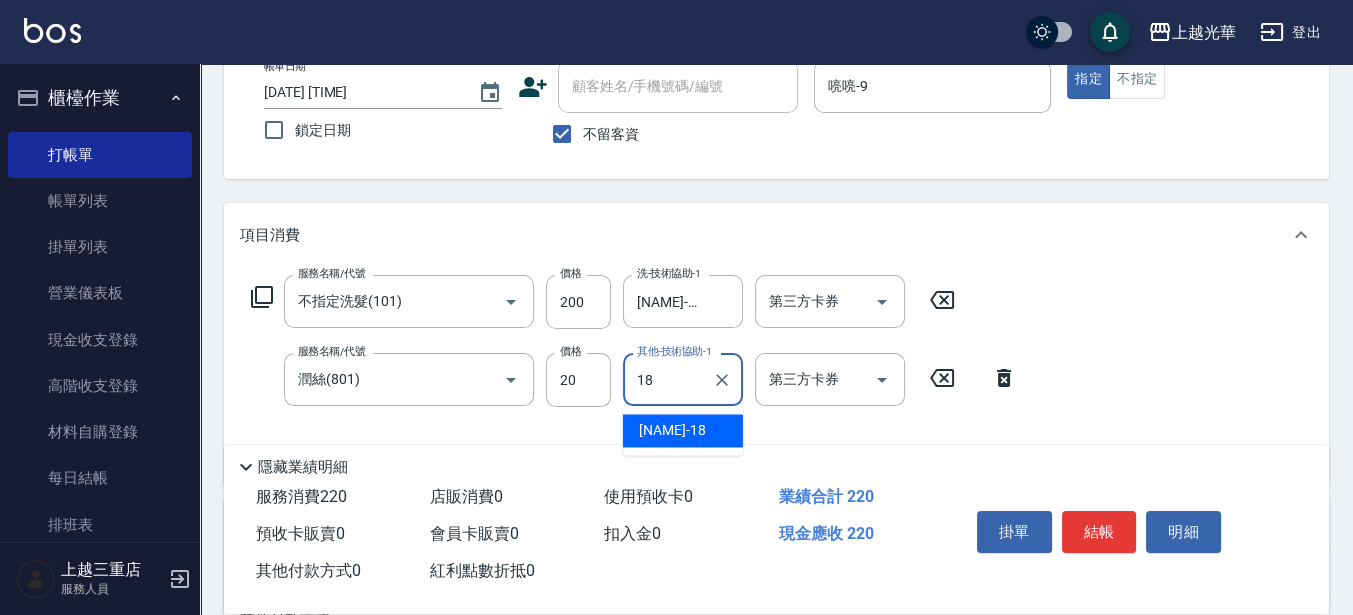 type on "[NAME]-[NUMBER]" 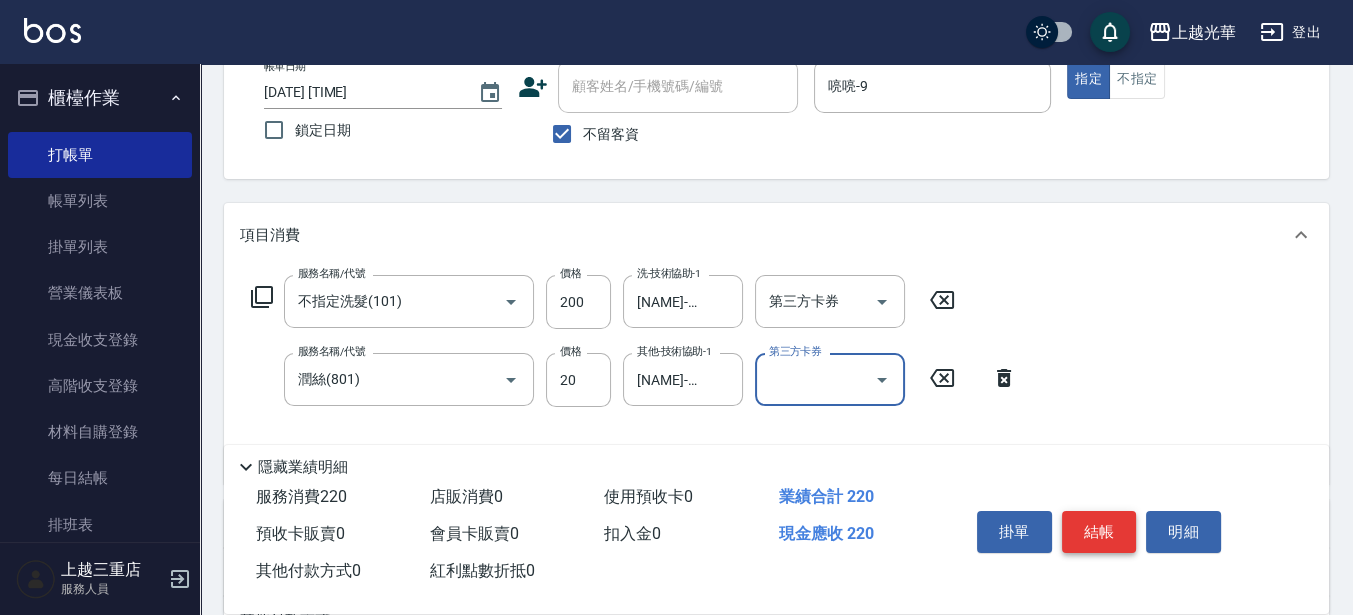click on "結帳" at bounding box center [1099, 532] 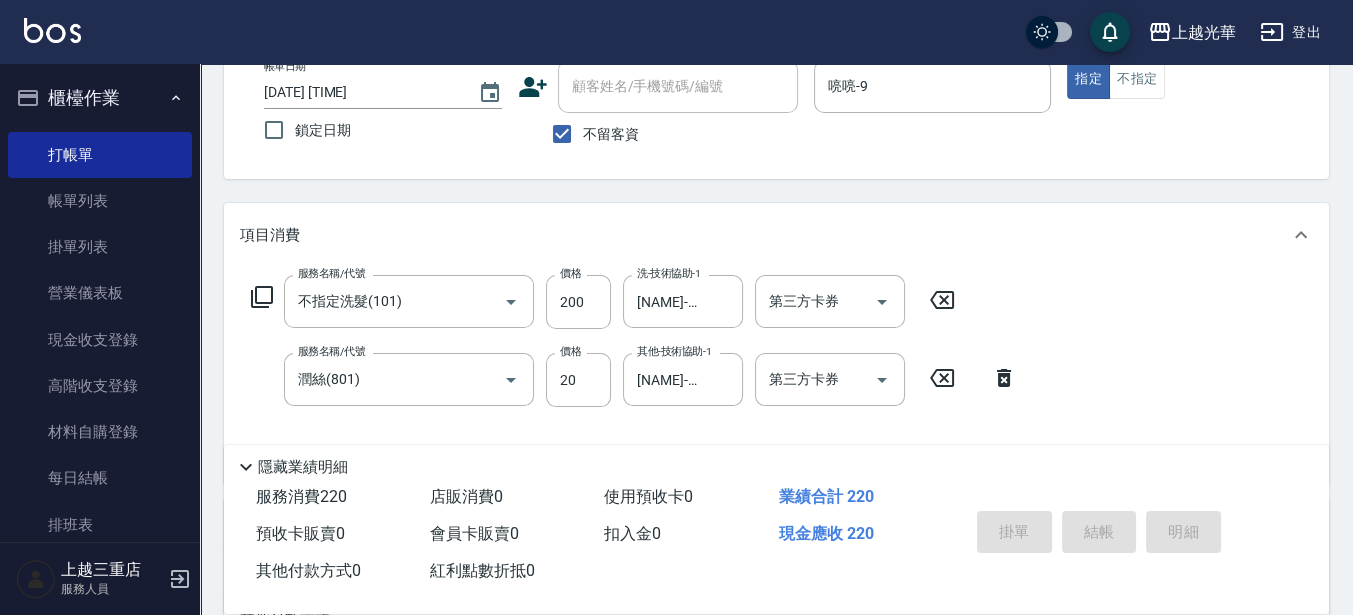 type 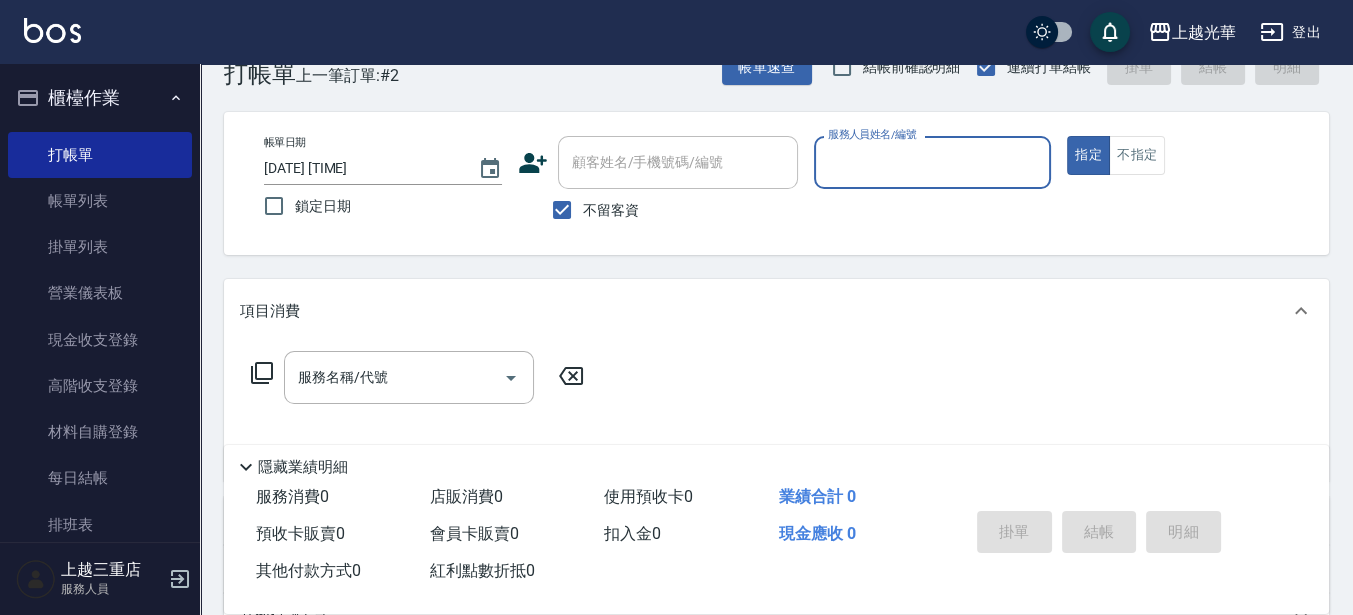 scroll, scrollTop: 0, scrollLeft: 0, axis: both 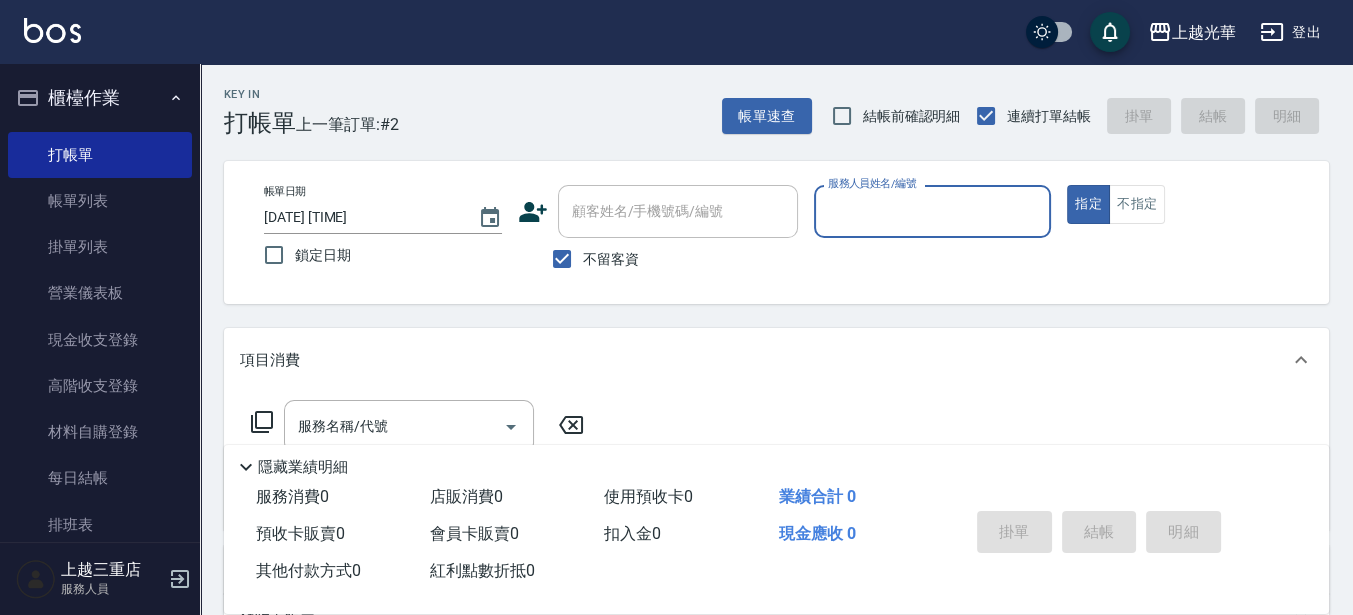 click on "不留客資" at bounding box center (611, 259) 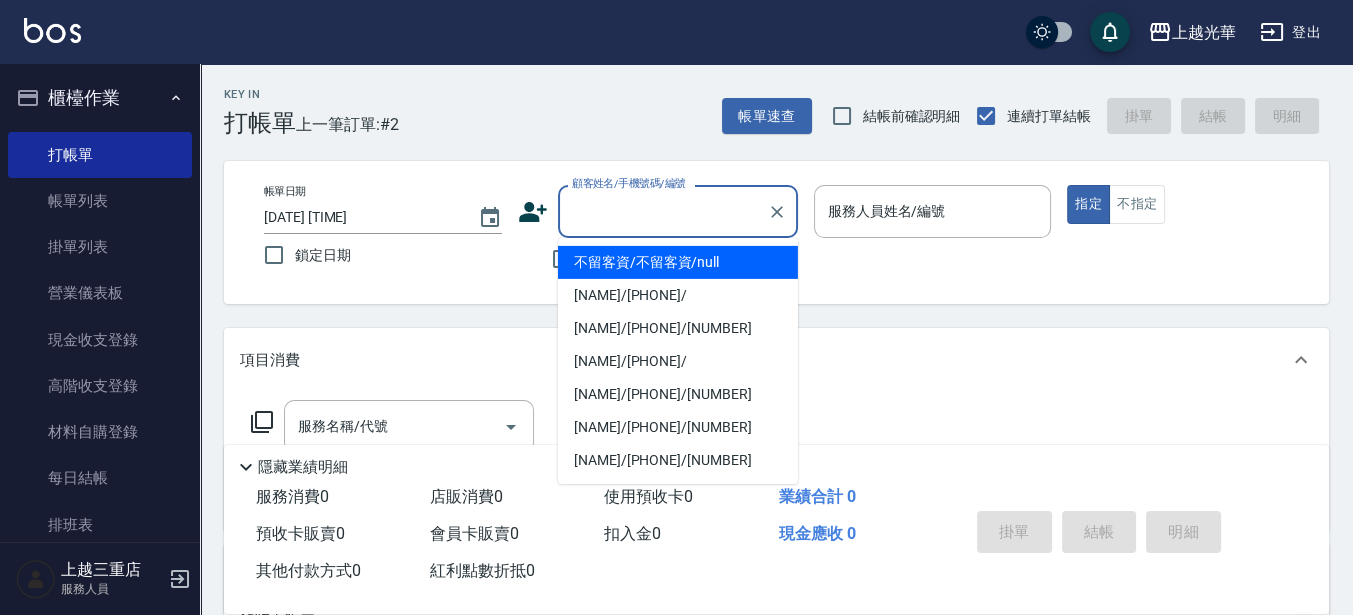 click on "顧客姓名/手機號碼/編號" at bounding box center [663, 211] 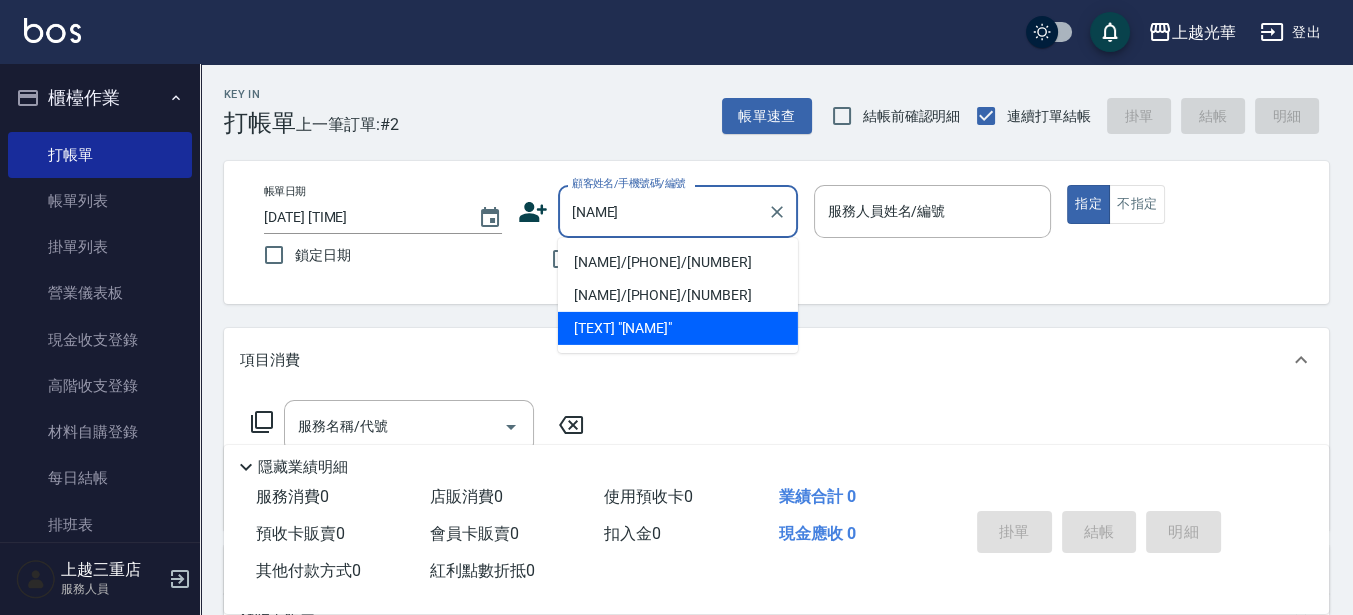 click on "[NAME]/[PHONE]/[NUMBER]" at bounding box center [678, 262] 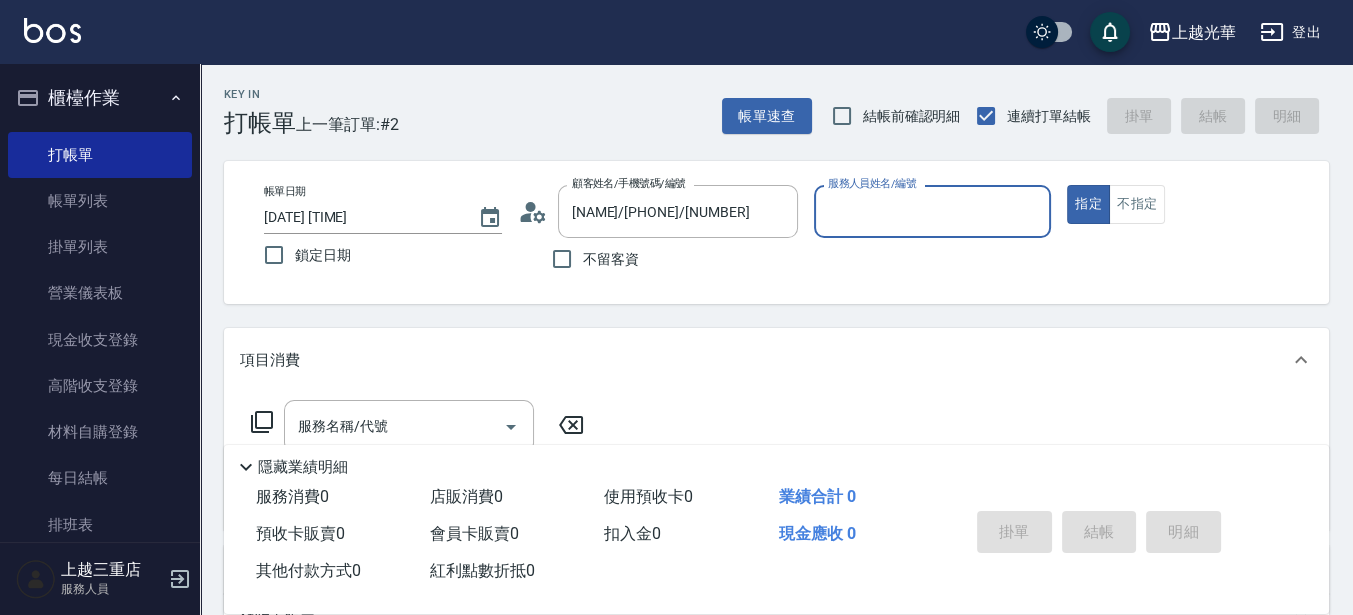type on "小黑-3" 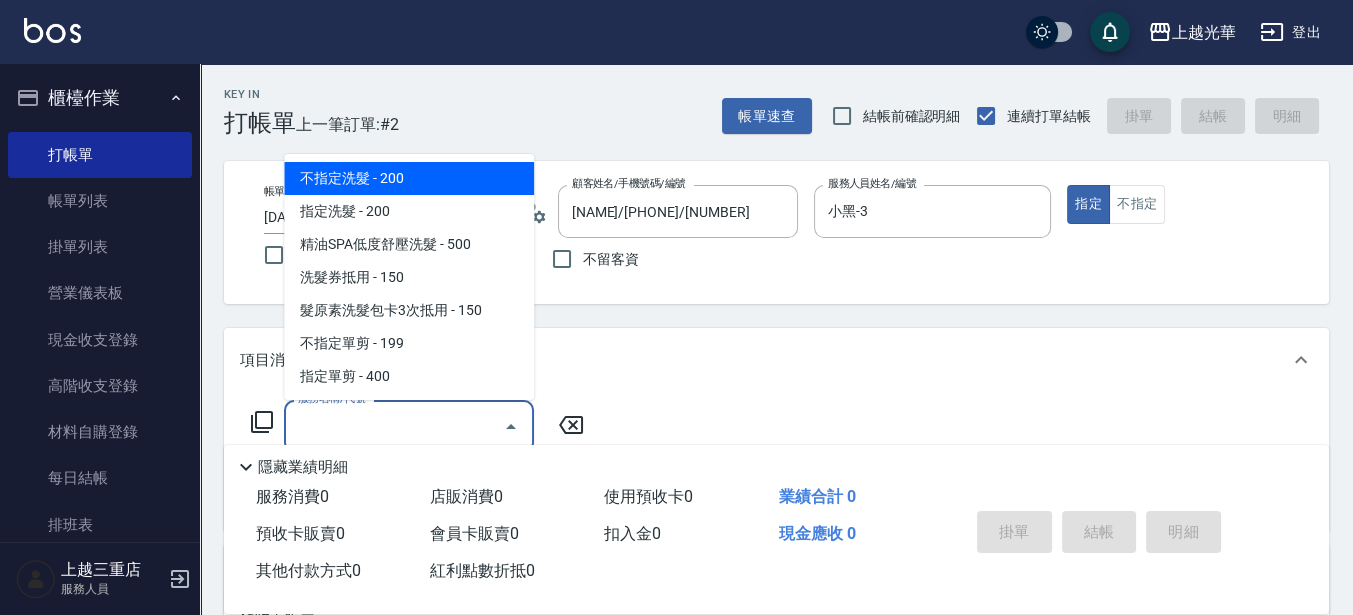 click on "服務名稱/代號" at bounding box center [394, 426] 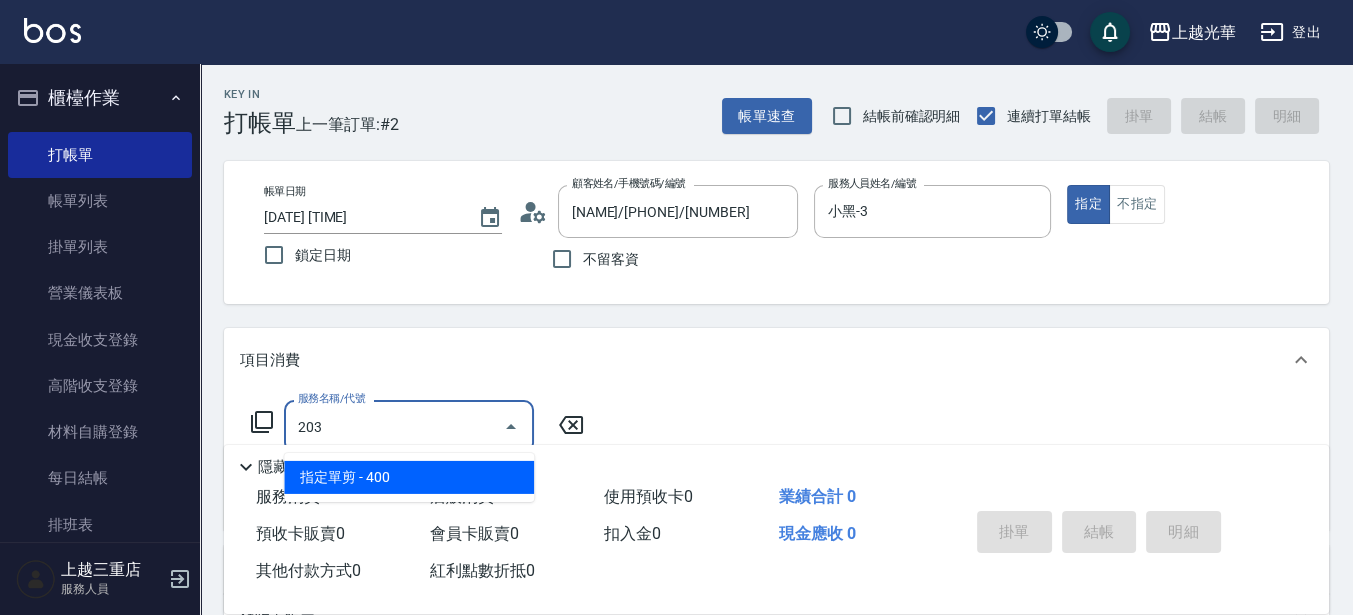 type on "指定單剪(203)" 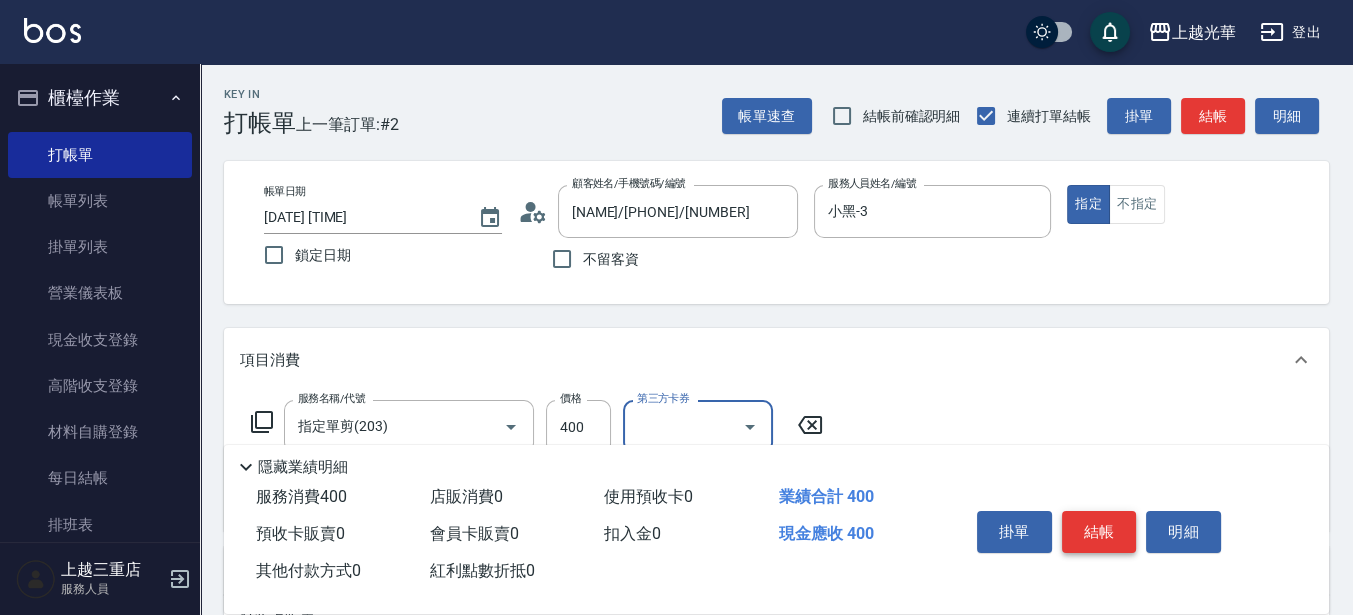 click on "結帳" at bounding box center (1099, 532) 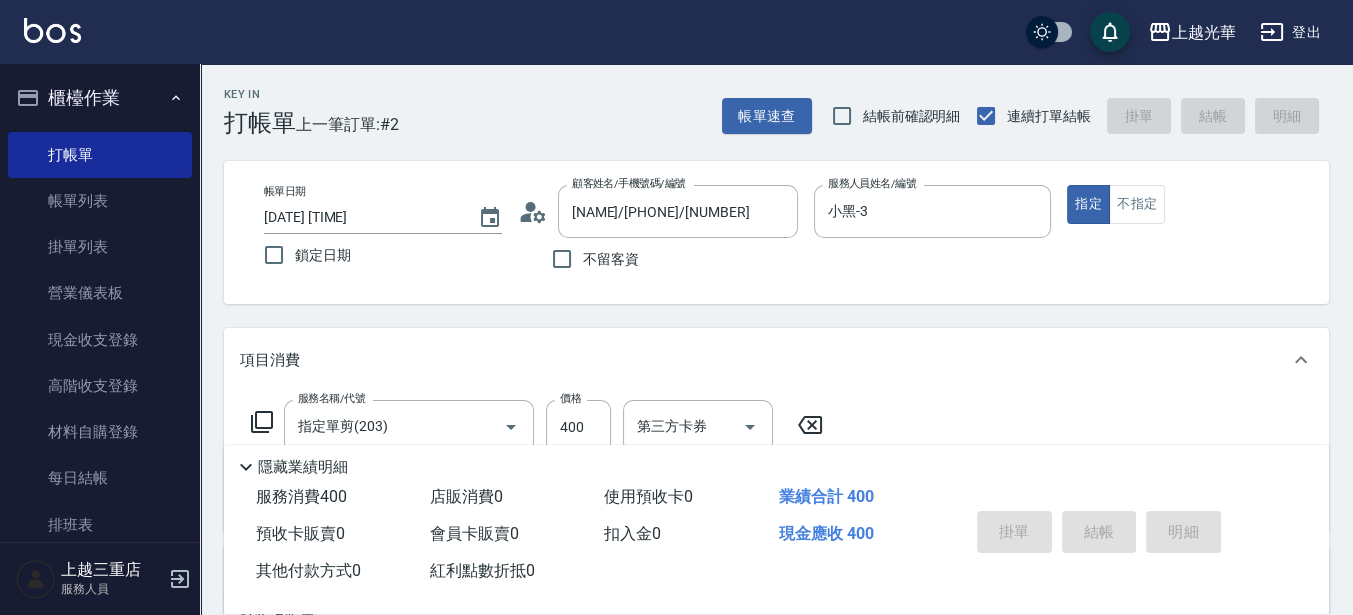type on "[DATE] [TIME]" 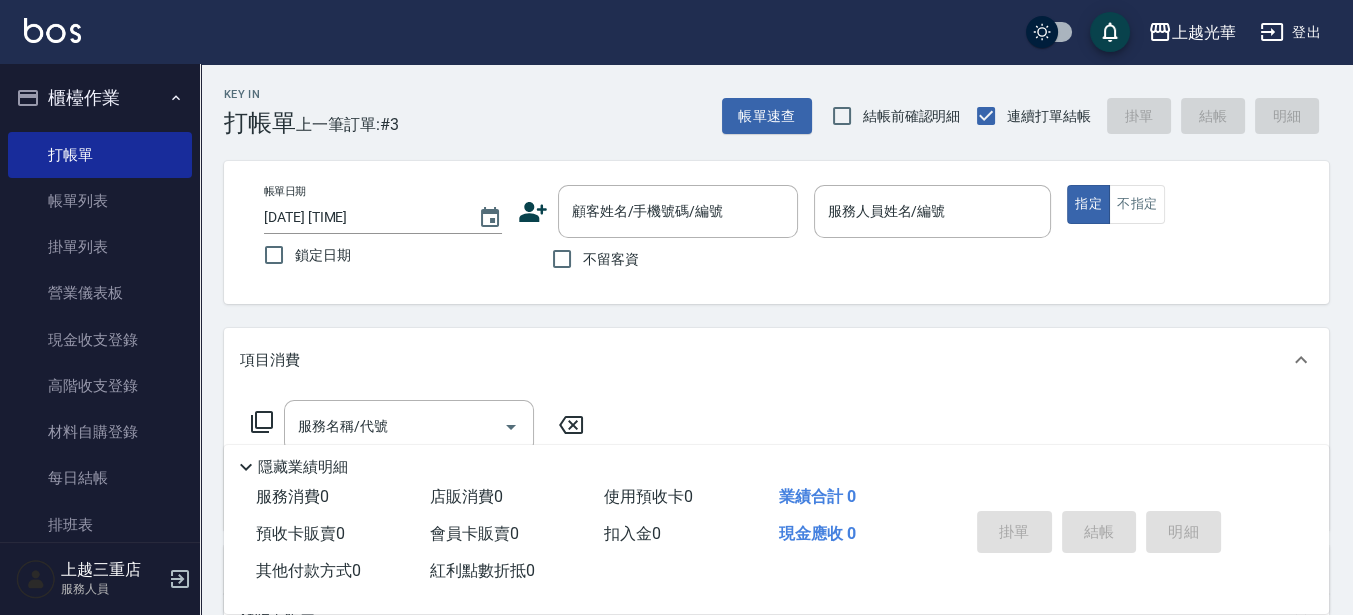 type 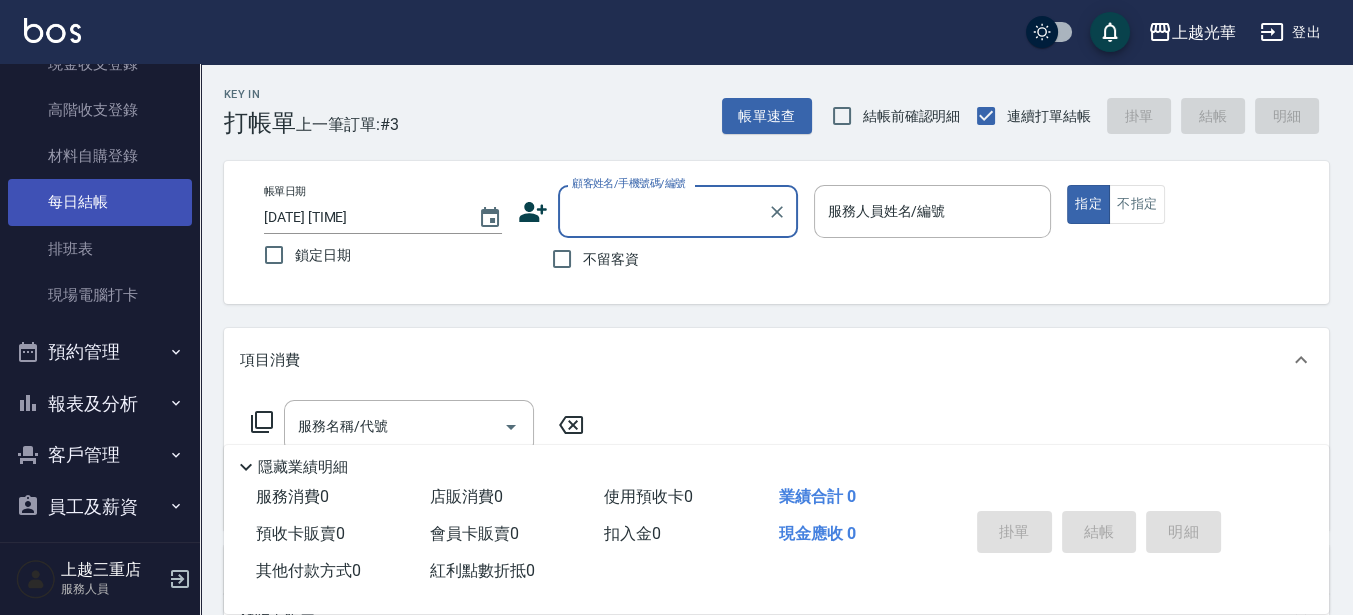 scroll, scrollTop: 289, scrollLeft: 0, axis: vertical 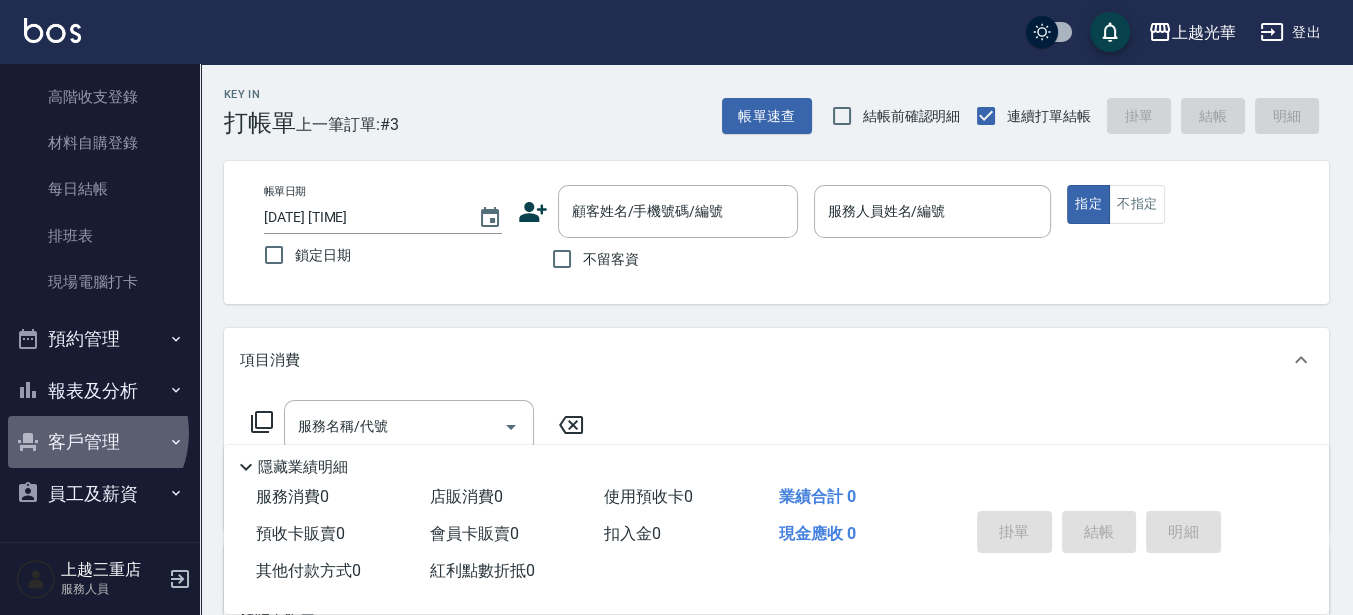 click on "客戶管理" at bounding box center (100, 442) 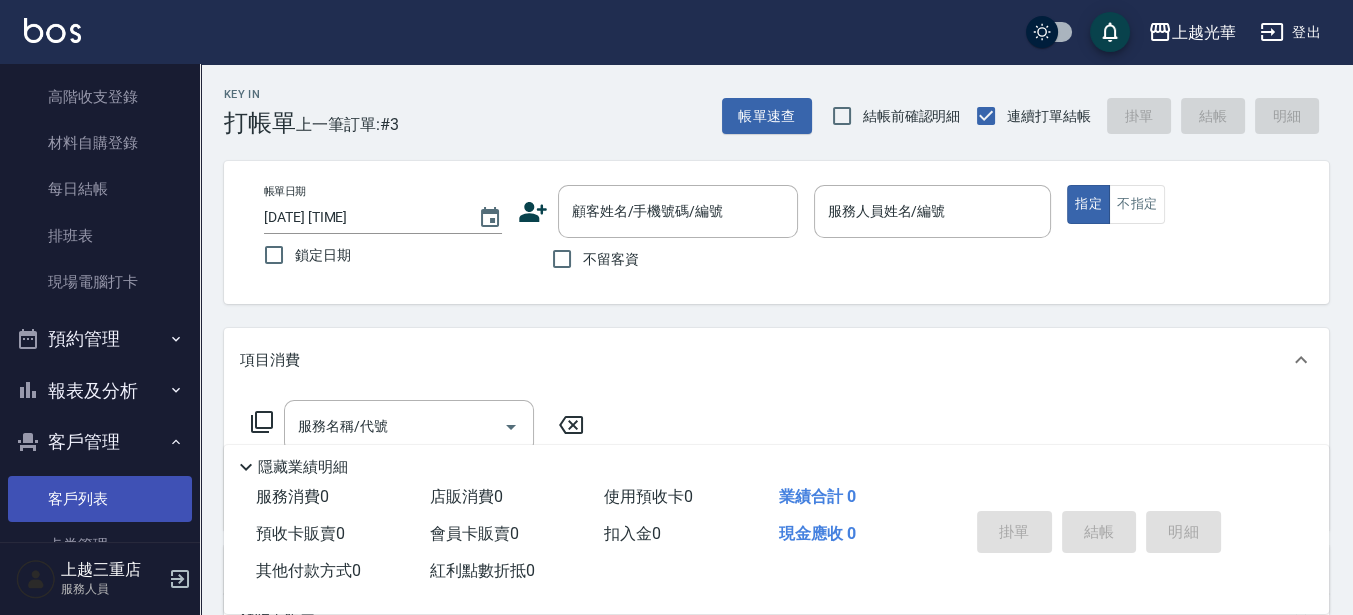 click on "客戶列表" at bounding box center (100, 499) 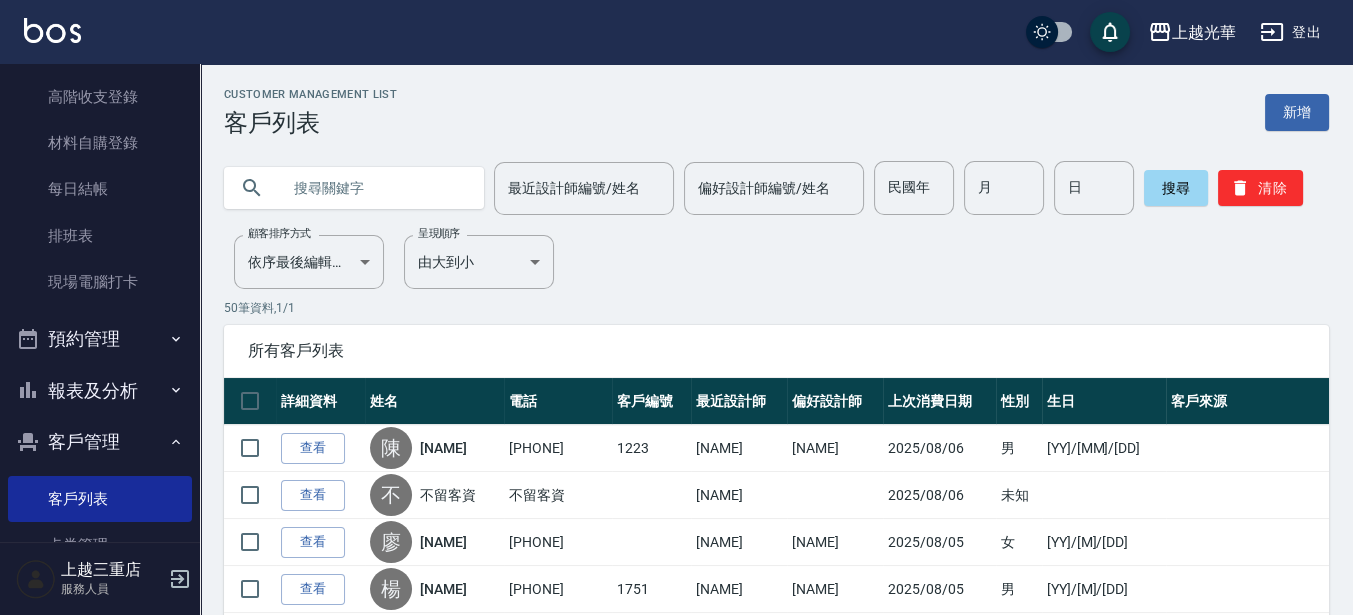 click at bounding box center (374, 188) 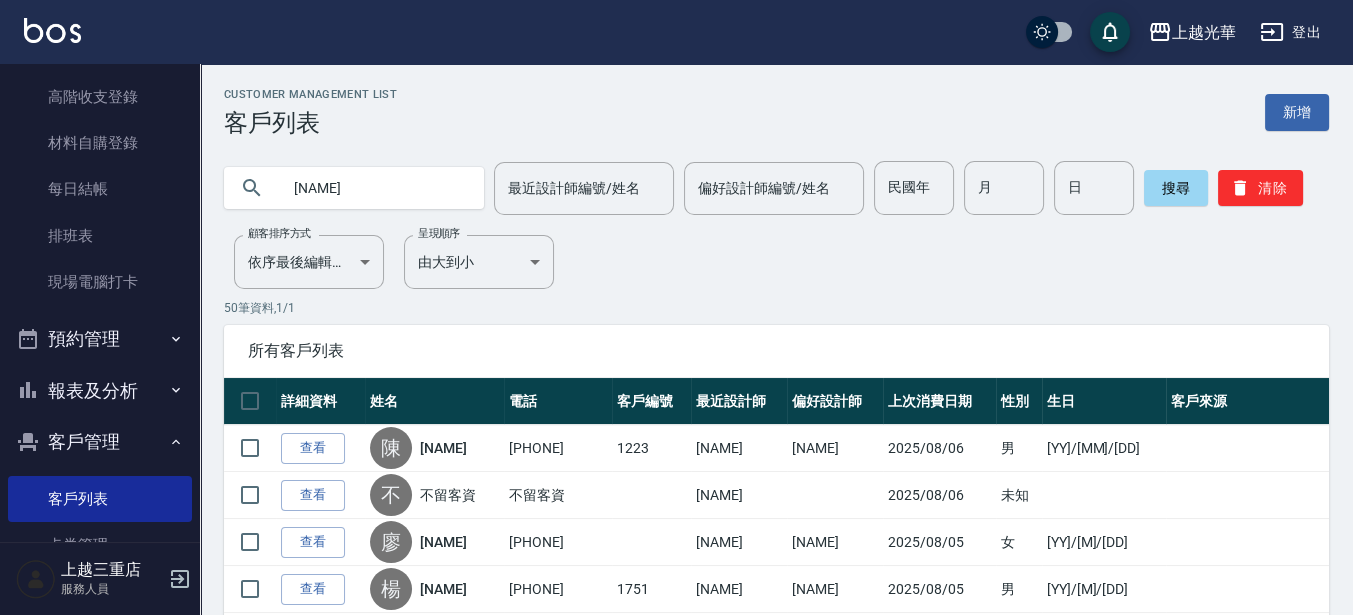 type on "[NAME]" 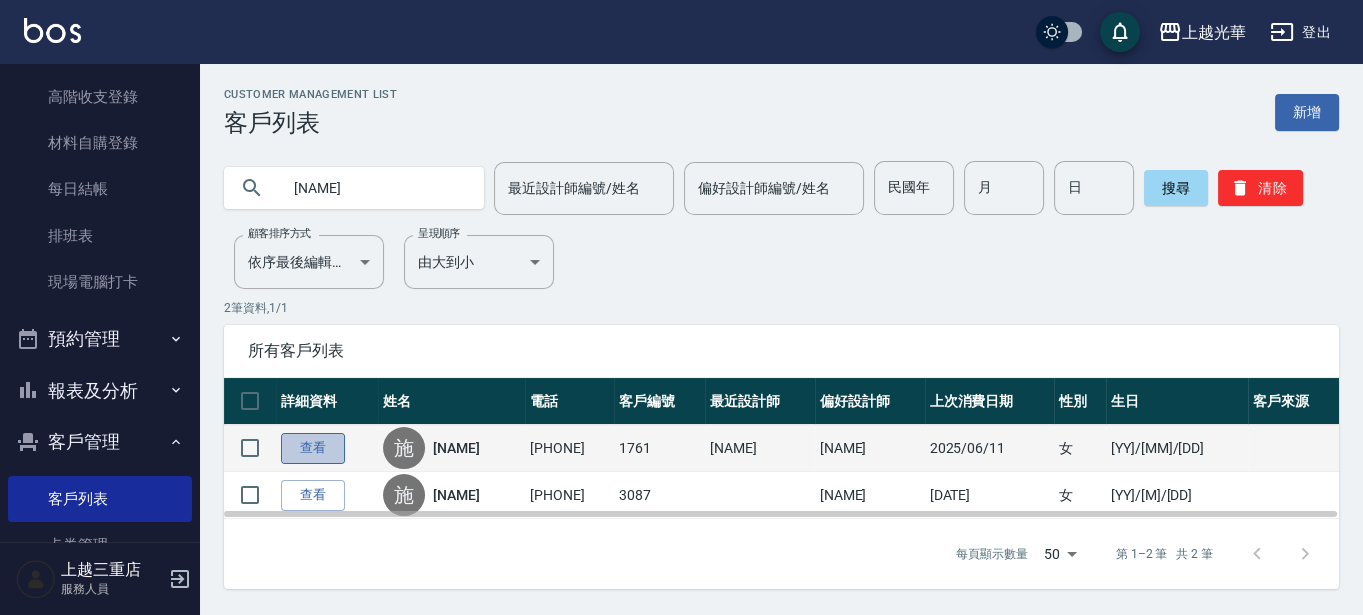 click on "查看" at bounding box center (313, 448) 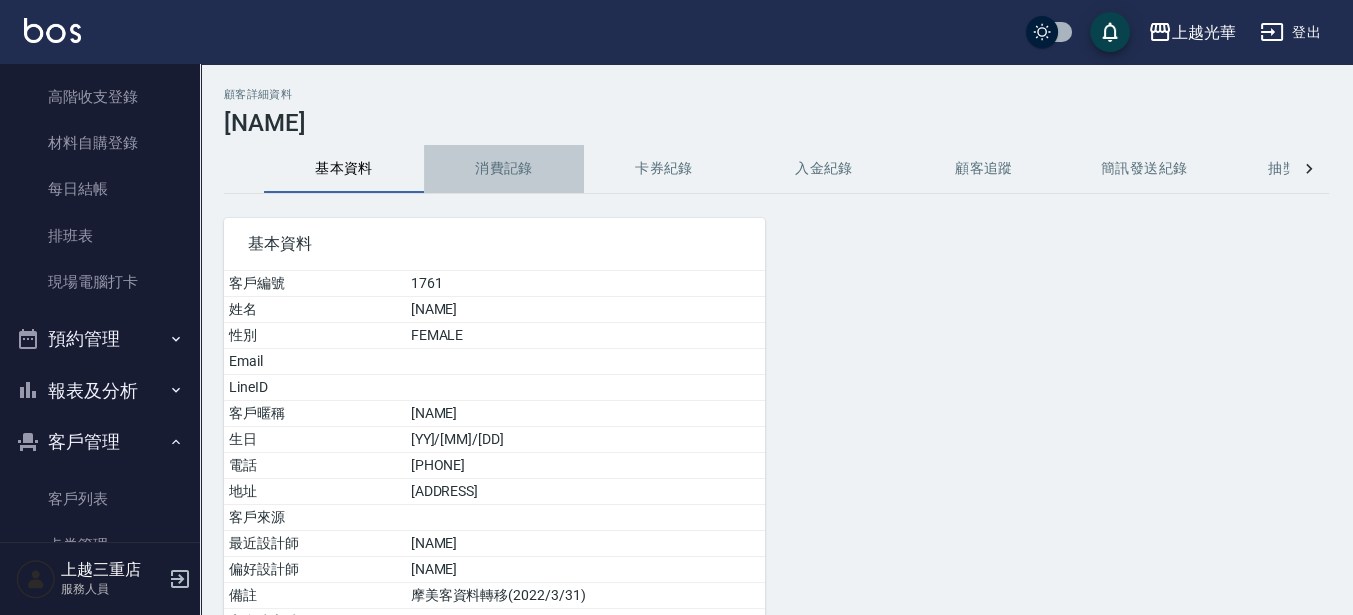 click on "消費記錄" at bounding box center [504, 169] 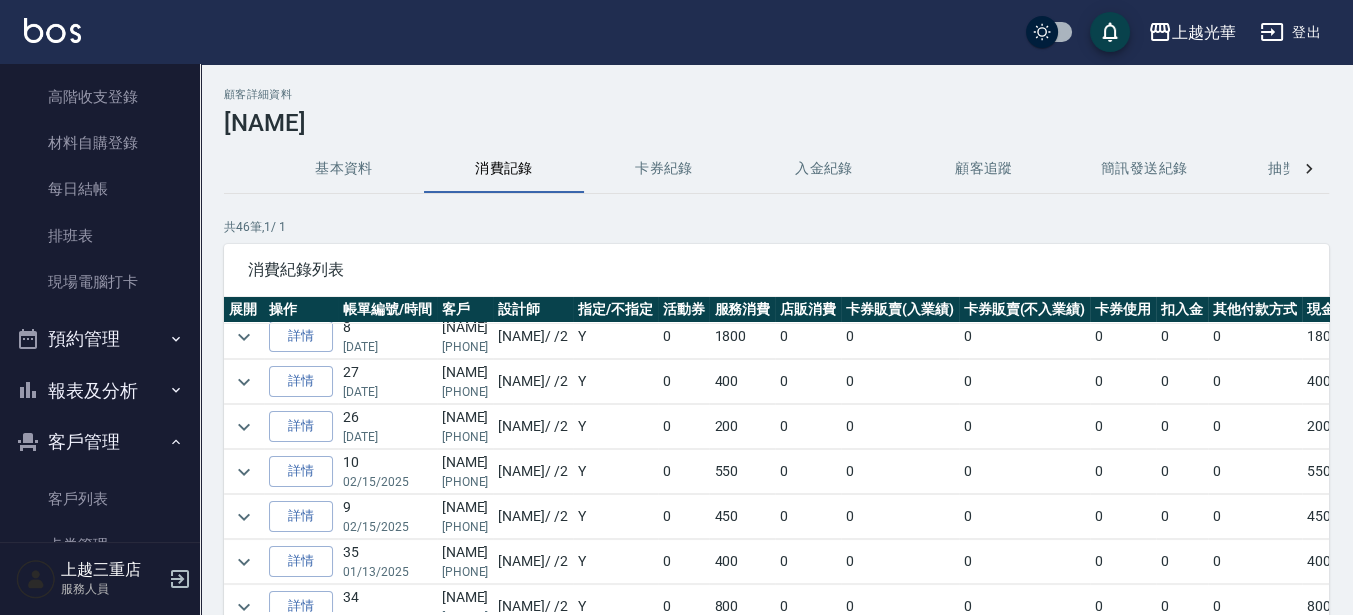 scroll, scrollTop: 0, scrollLeft: 0, axis: both 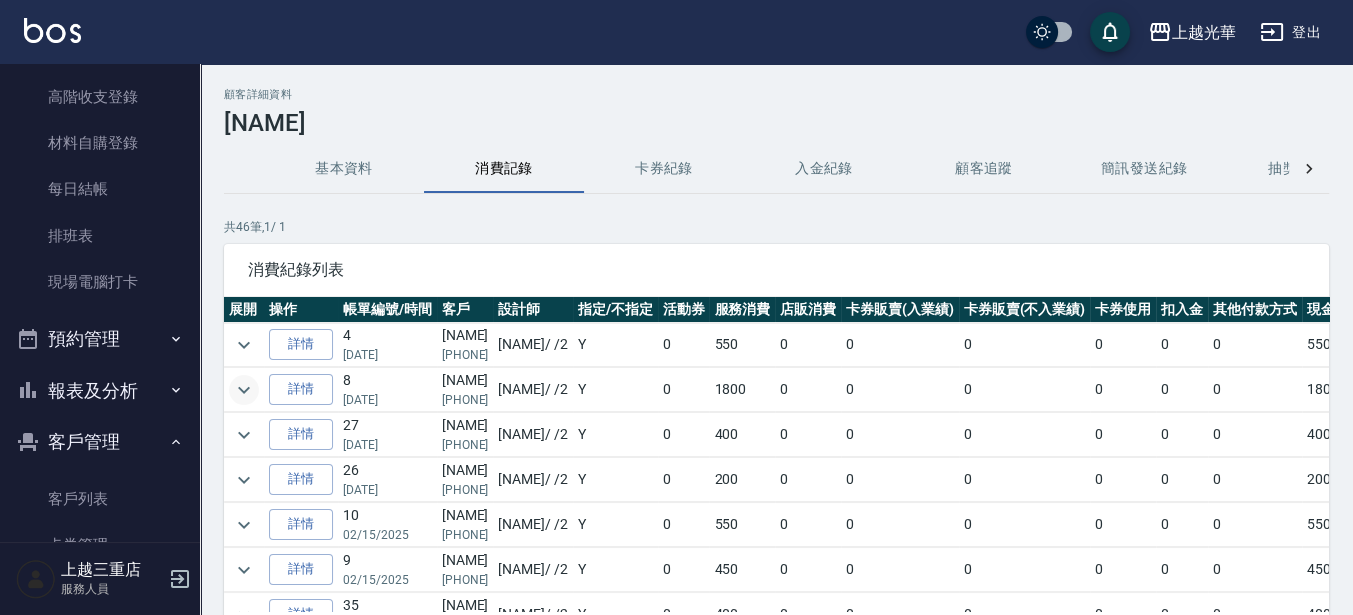 click 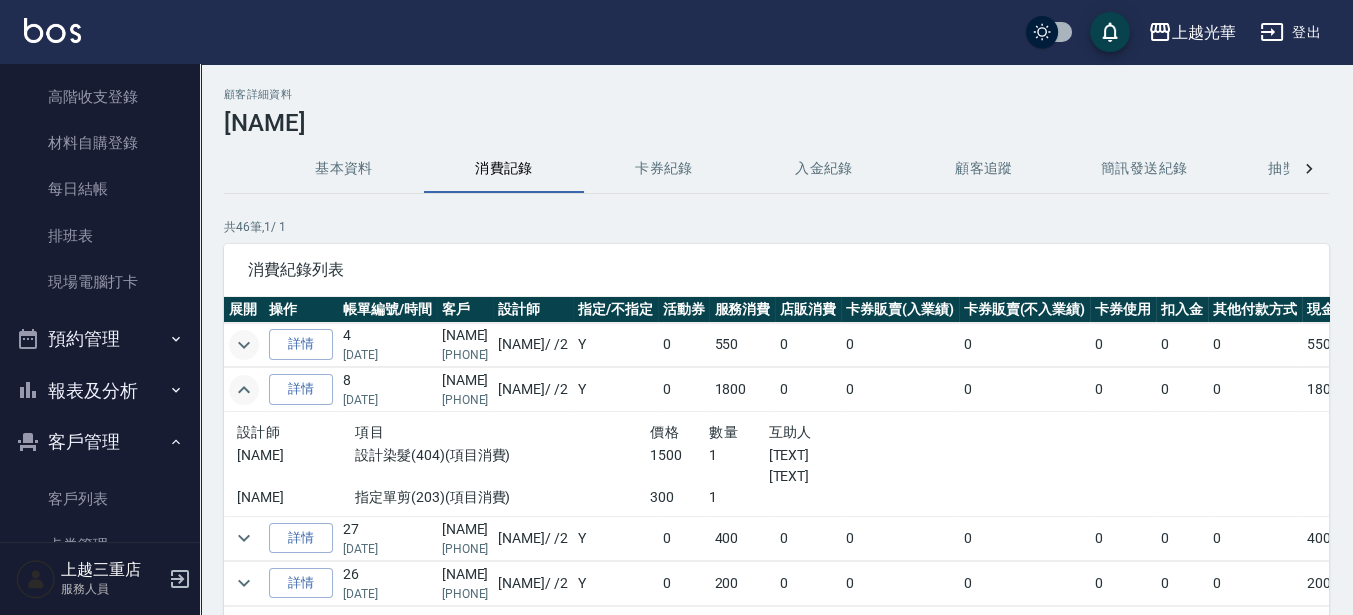 click 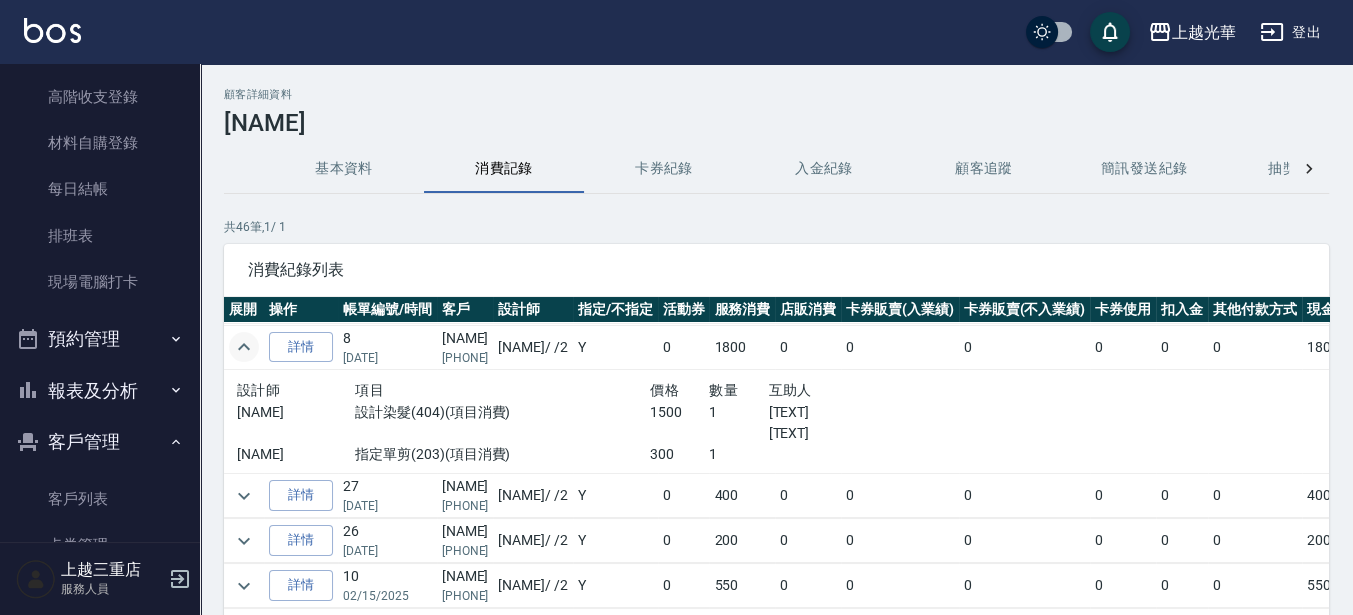 scroll, scrollTop: 0, scrollLeft: 0, axis: both 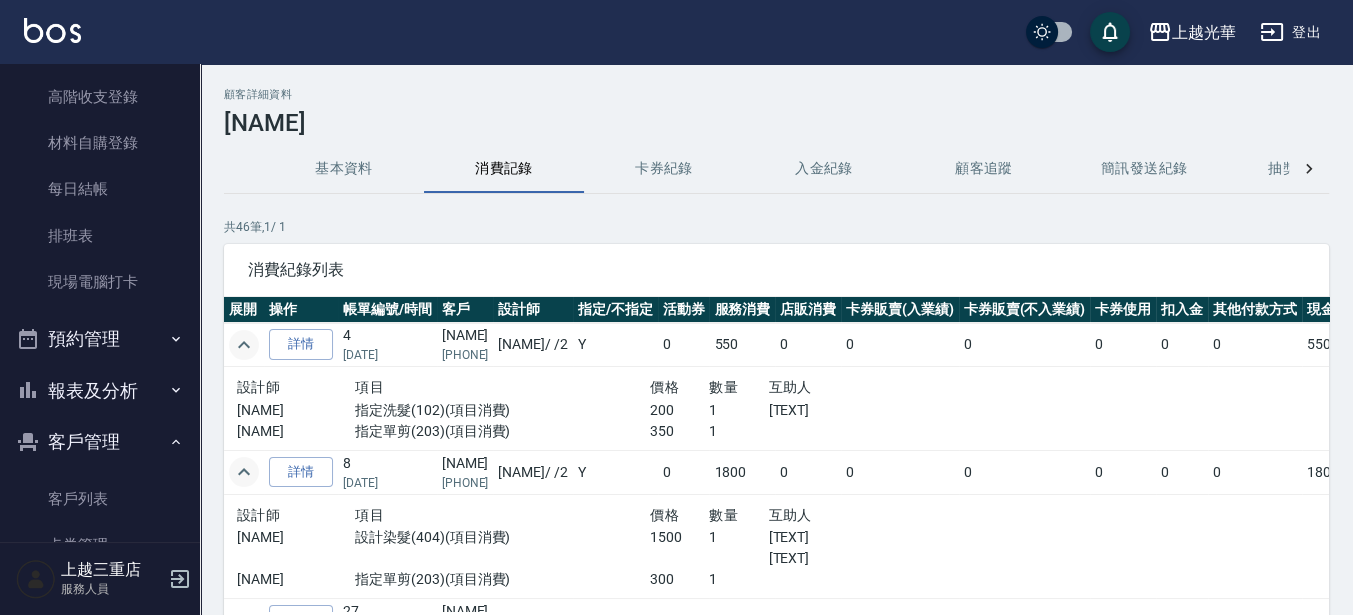 click at bounding box center [52, 30] 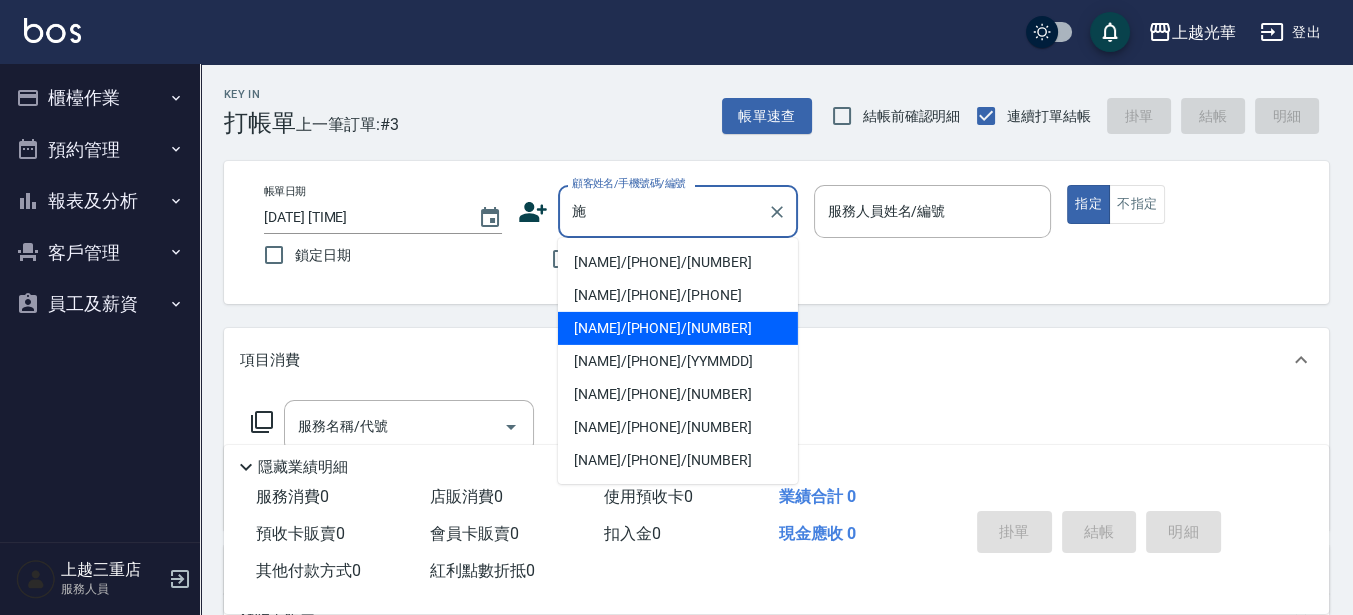 click on "[NAME]/[PHONE]/[NUMBER]" at bounding box center [678, 328] 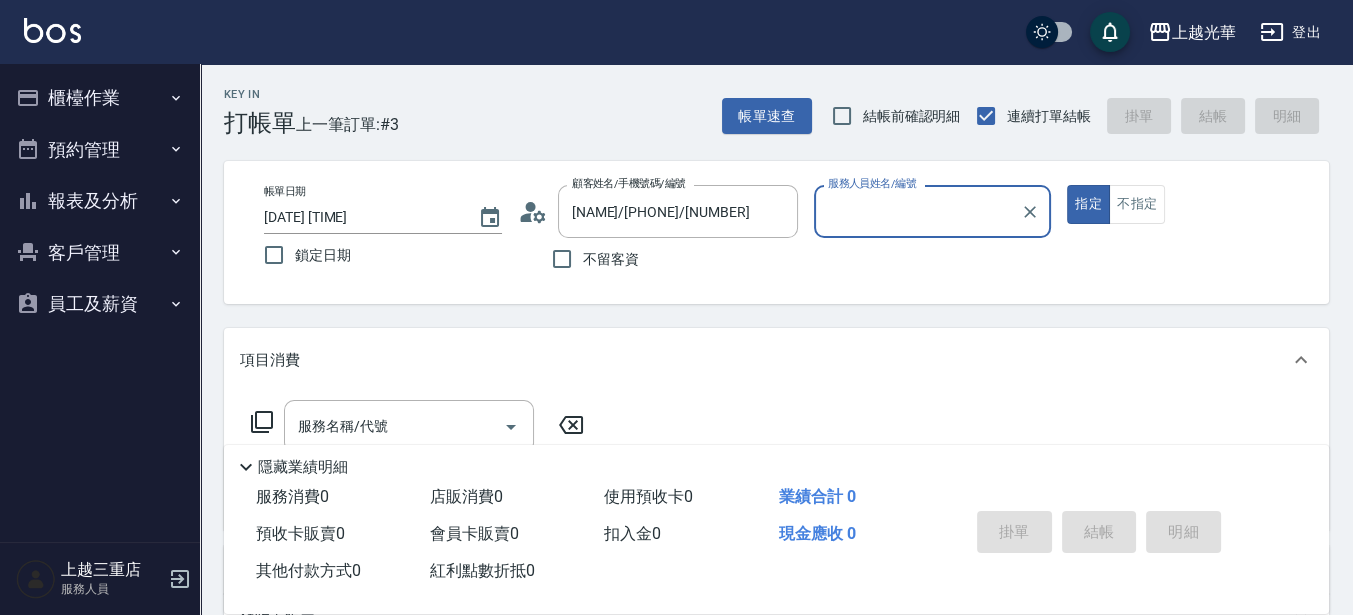 type on "[NAME]-[NUMBER]" 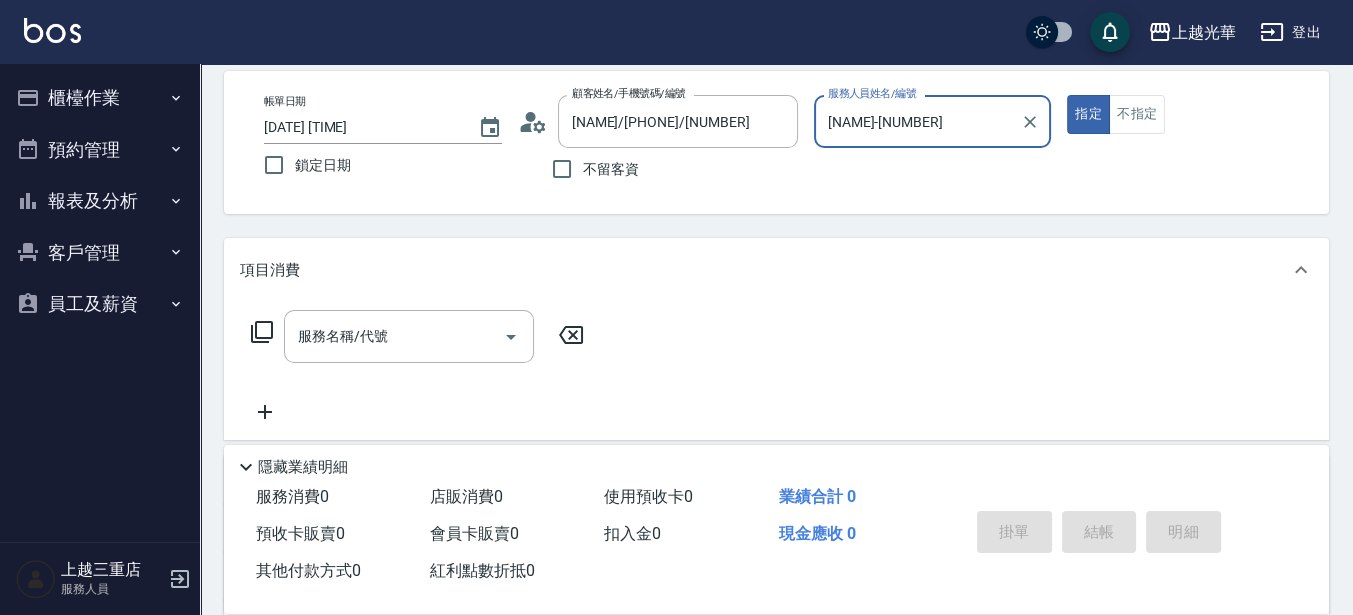 scroll, scrollTop: 125, scrollLeft: 0, axis: vertical 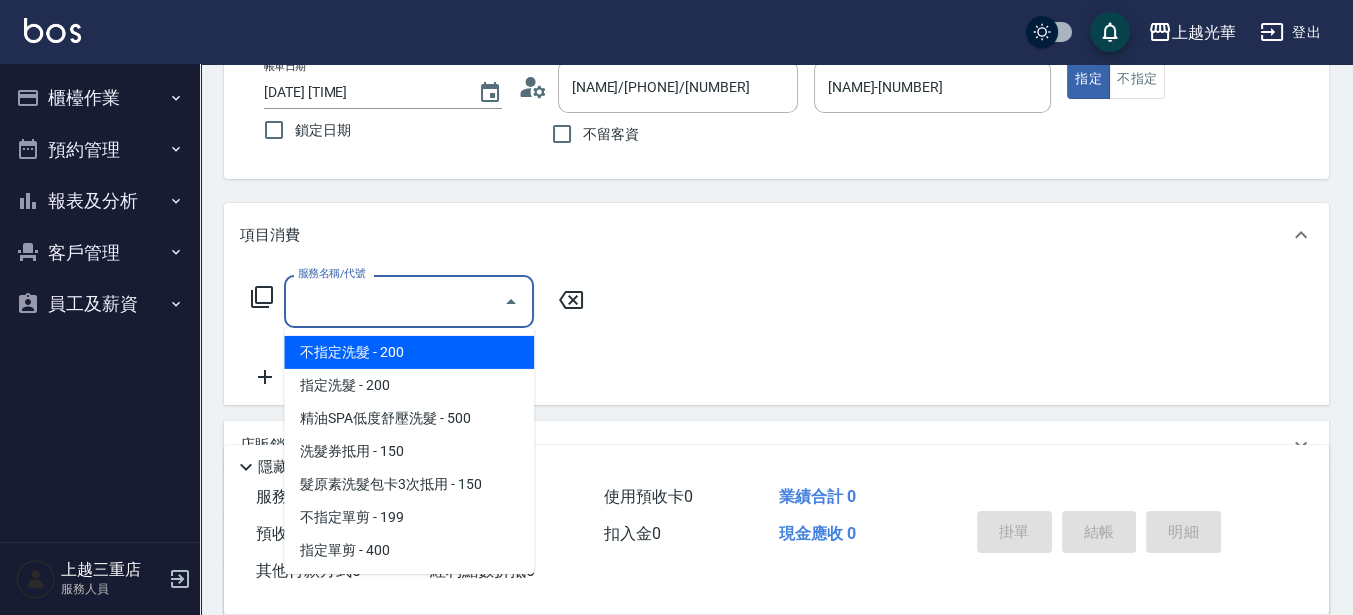 click on "服務名稱/代號" at bounding box center (394, 301) 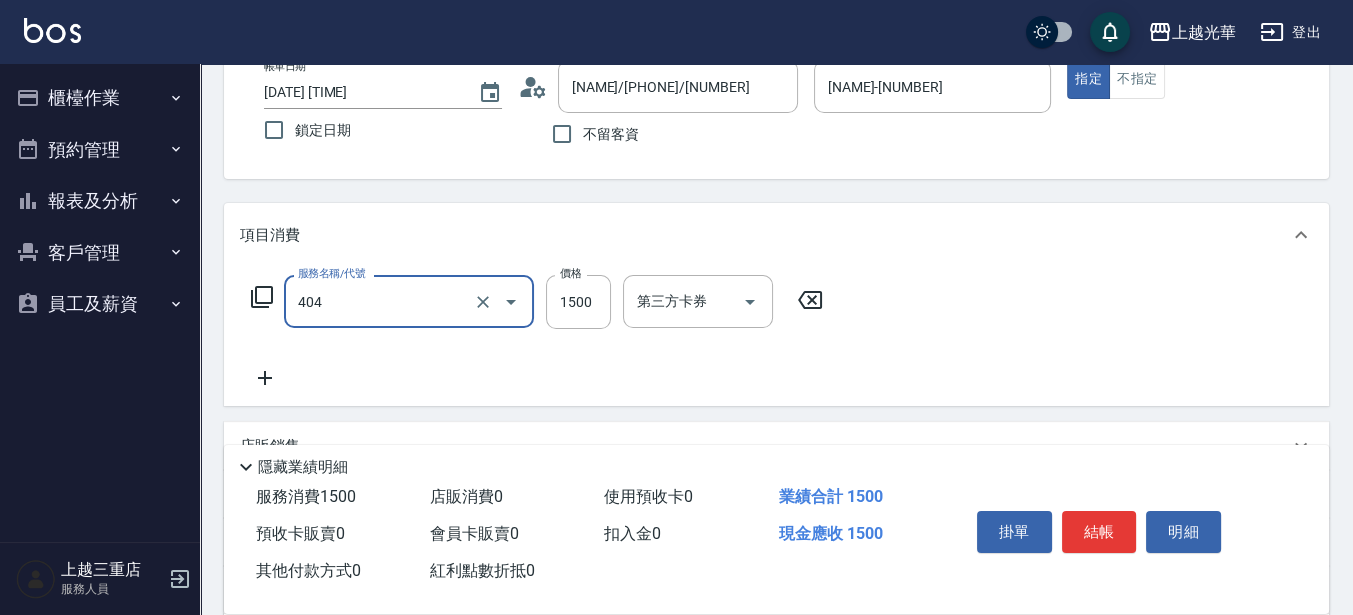 type on "設計染髮(404)" 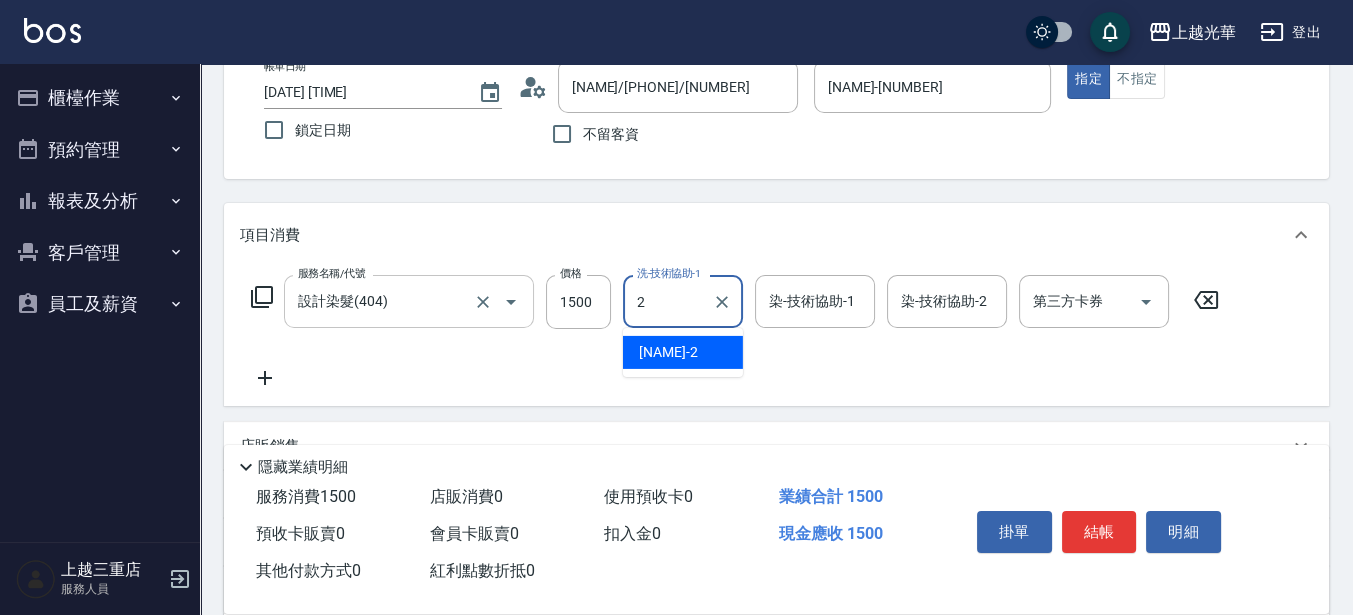 type on "[NAME]-[NUMBER]" 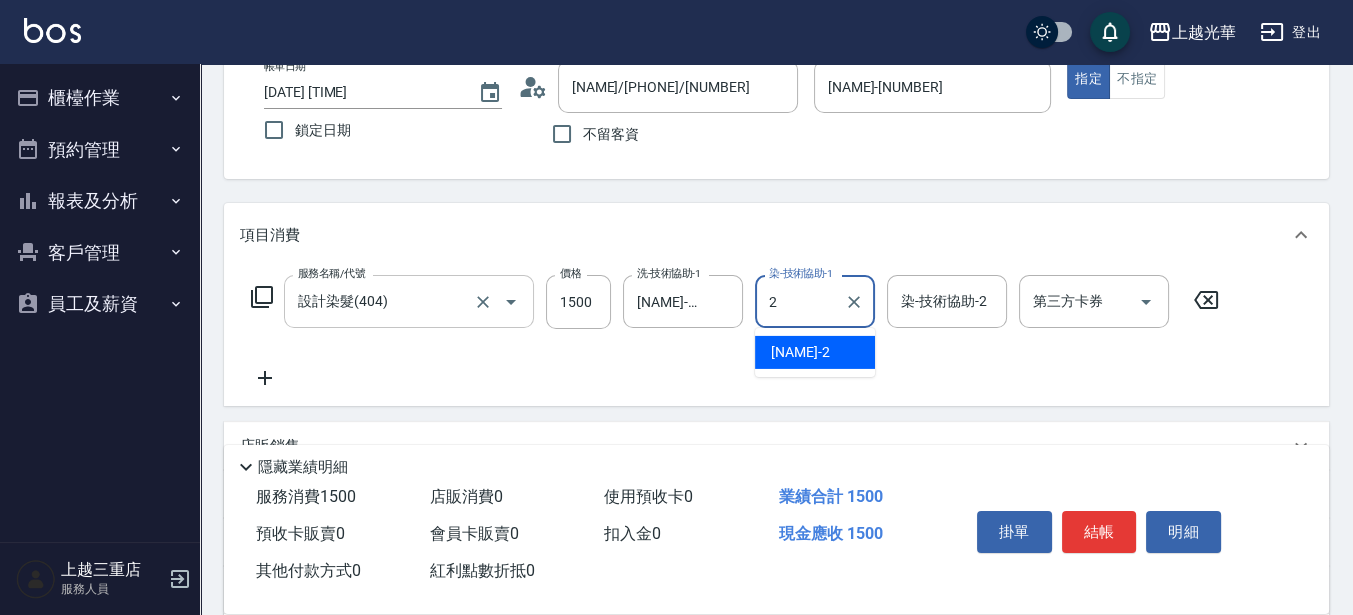 type on "[NAME]-[NUMBER]" 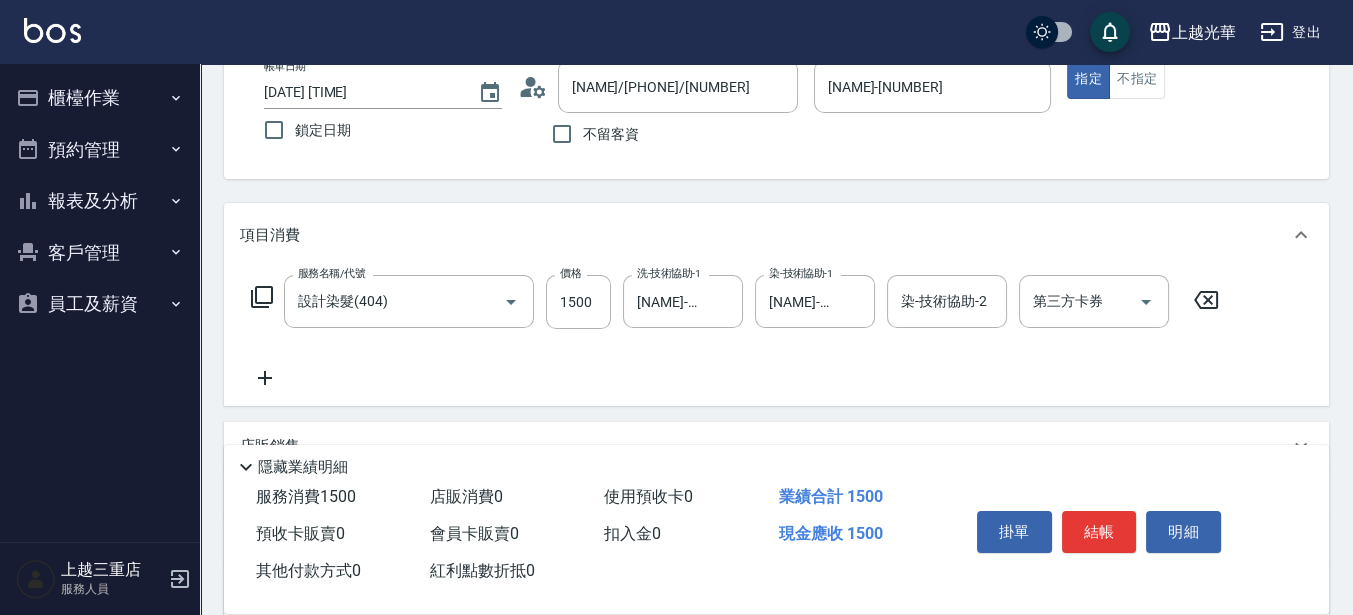click 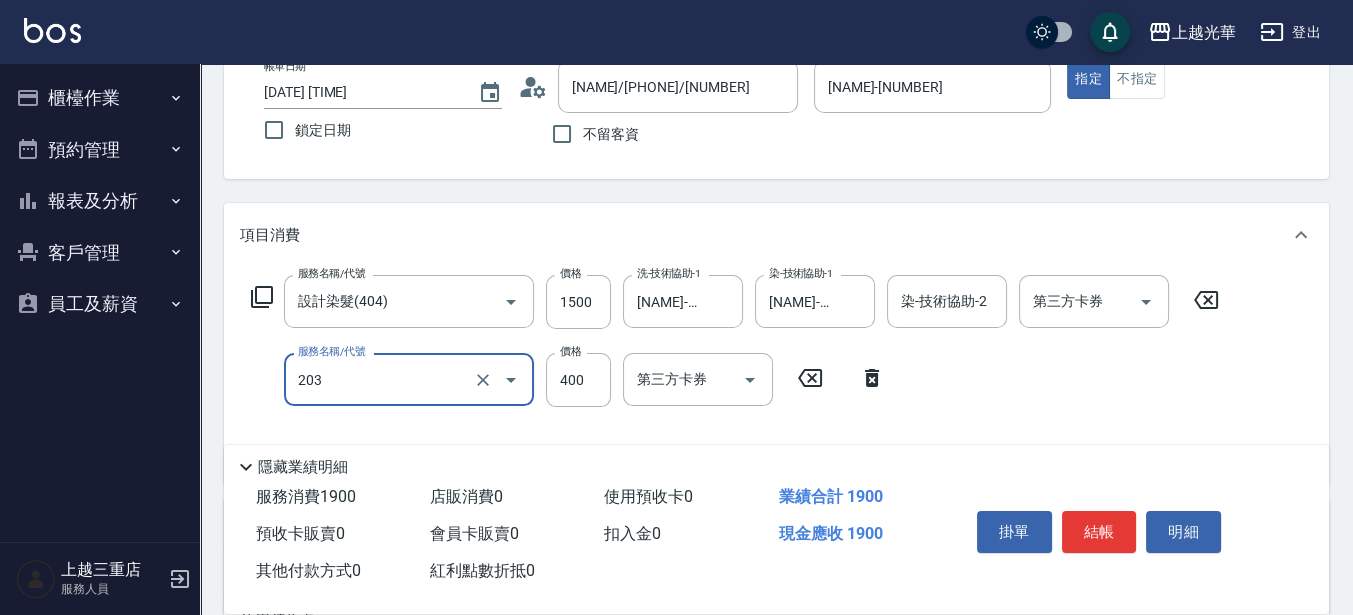 type on "指定單剪(203)" 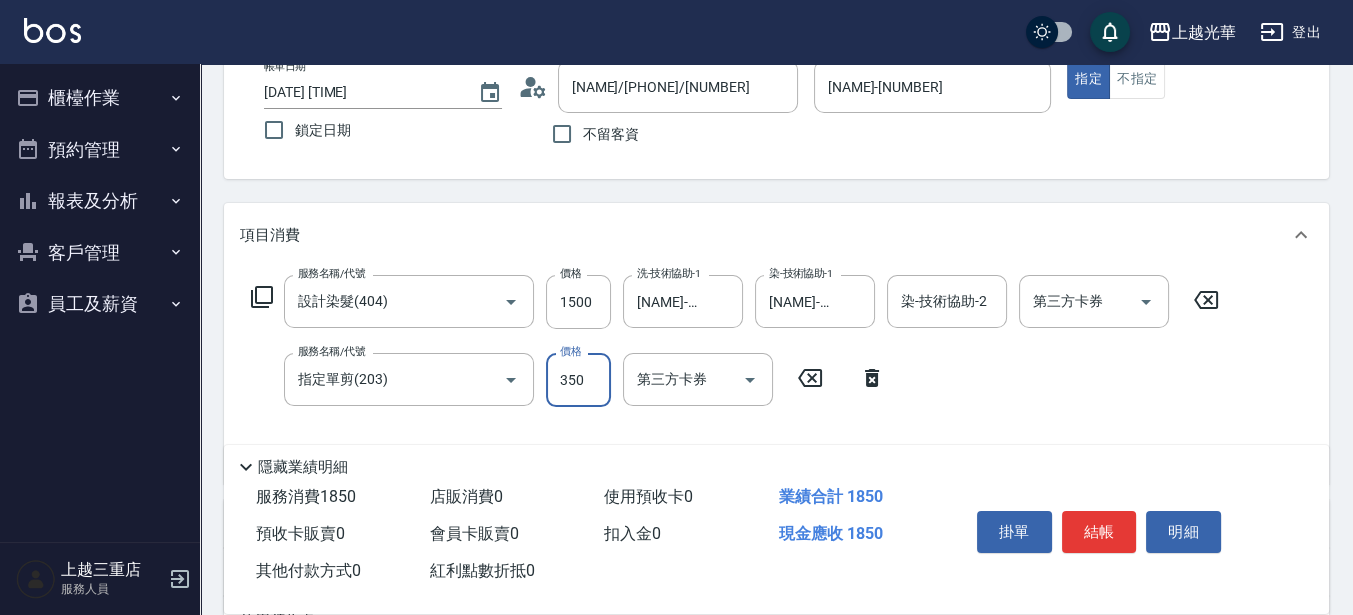 type on "350" 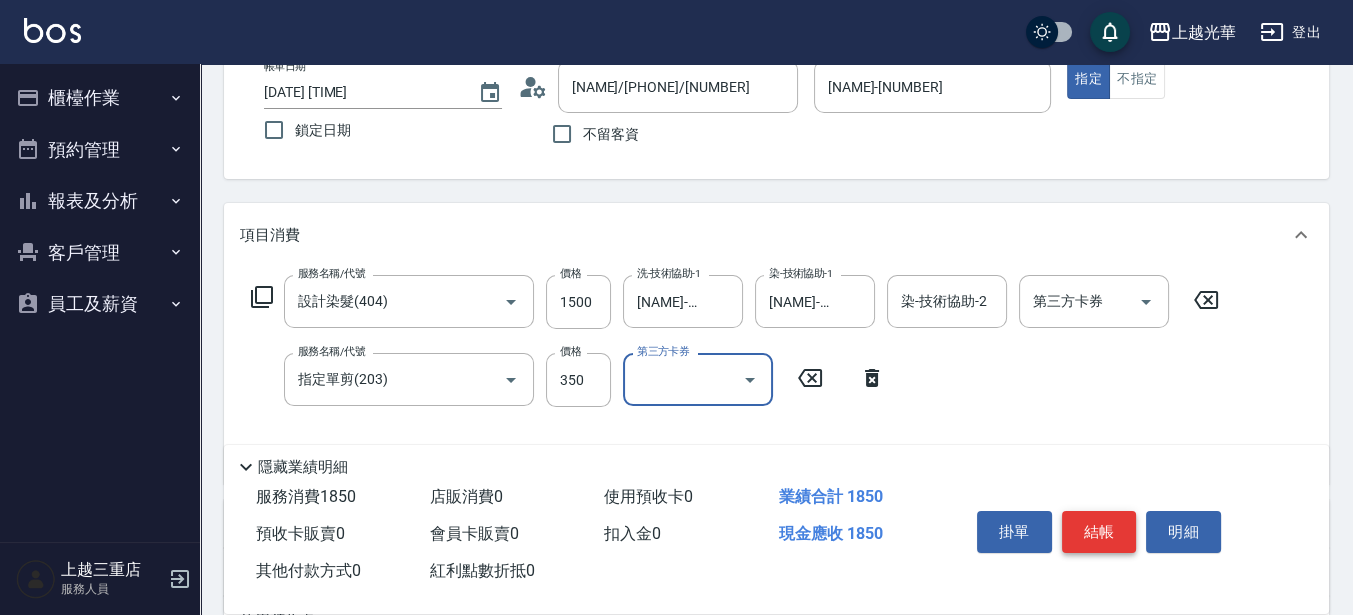 click on "結帳" at bounding box center [1099, 532] 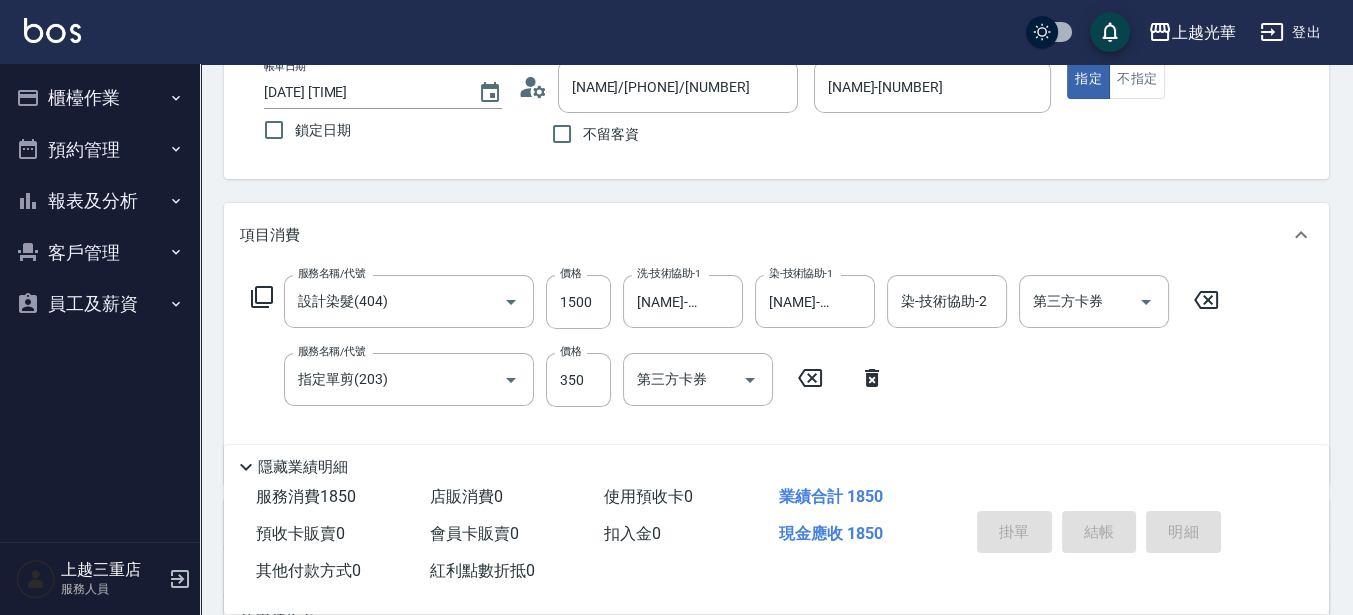 type on "[DATE] [TIME]" 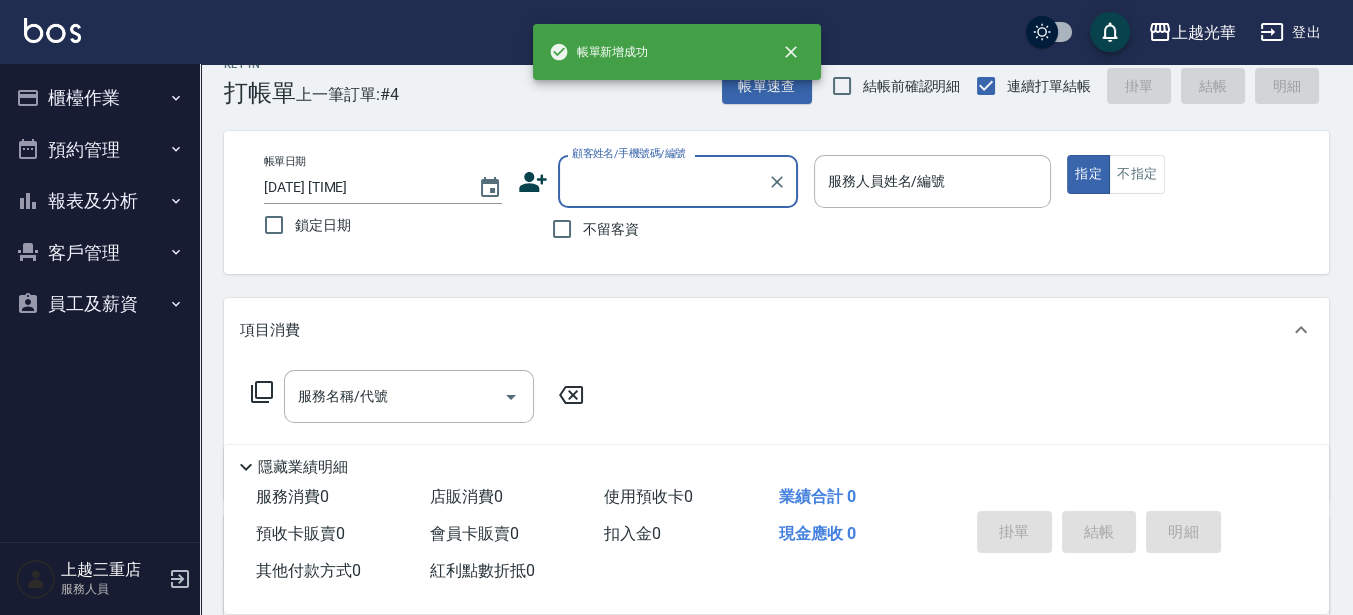scroll, scrollTop: 0, scrollLeft: 0, axis: both 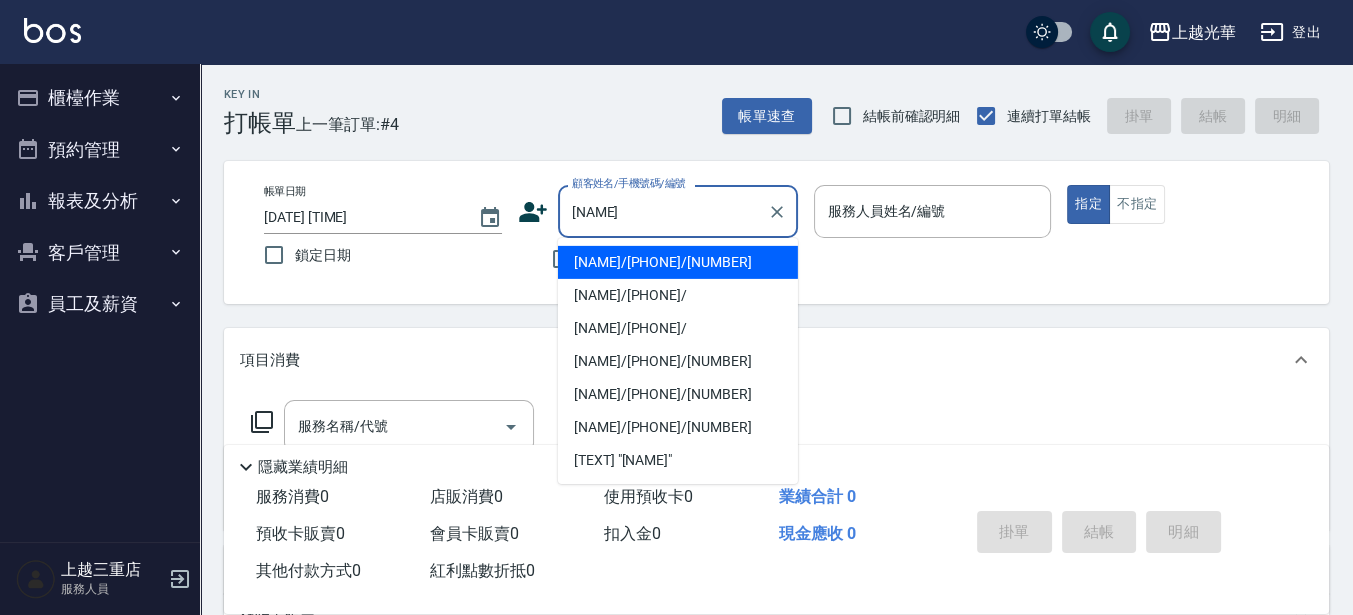 click on "[NAME]/[PHONE]/[NUMBER]" at bounding box center (678, 262) 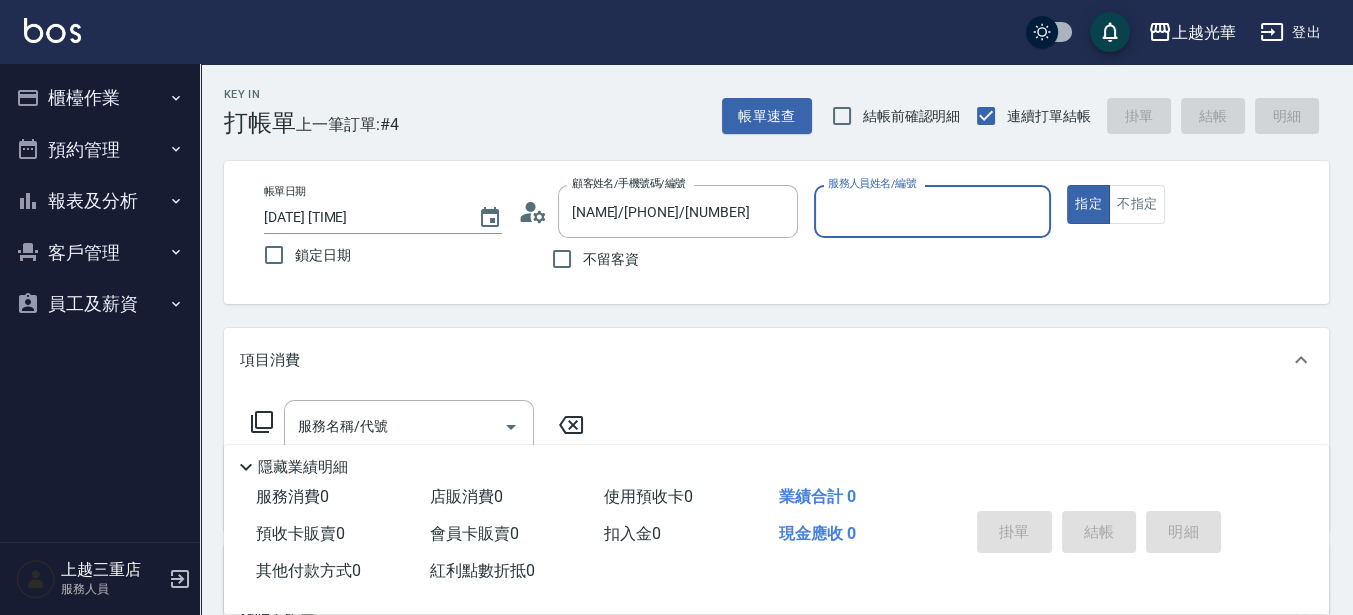 type on "[NAME]-[NUMBER]" 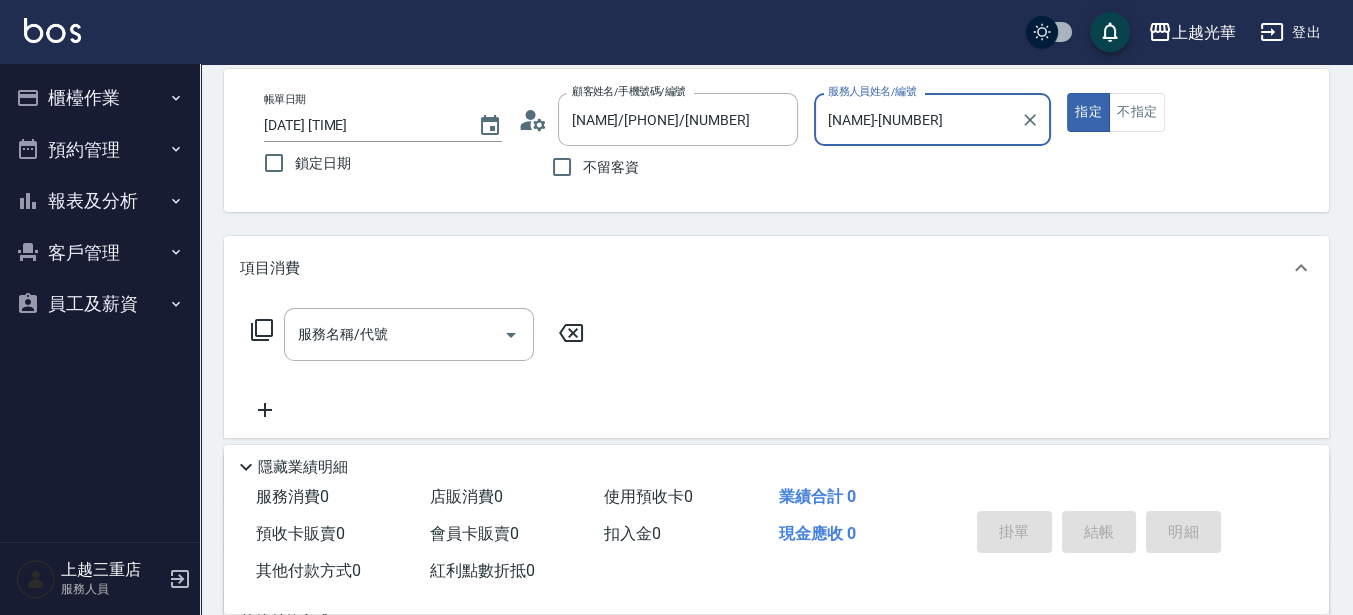 scroll, scrollTop: 125, scrollLeft: 0, axis: vertical 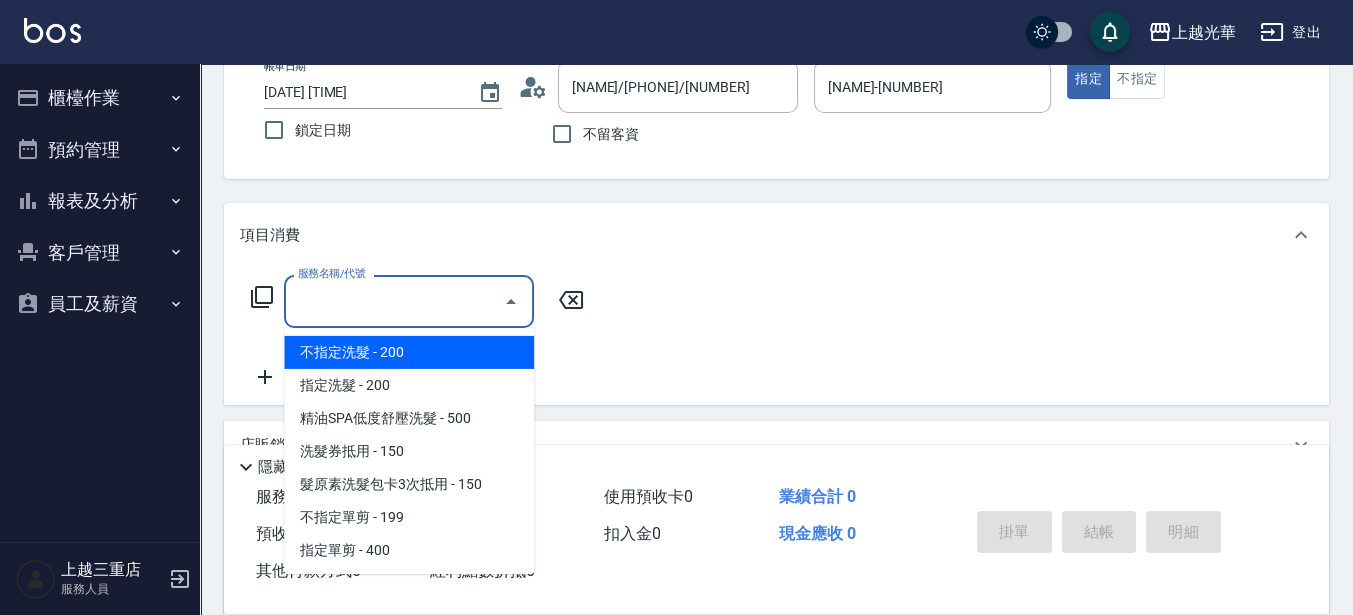 click on "服務名稱/代號" at bounding box center [394, 301] 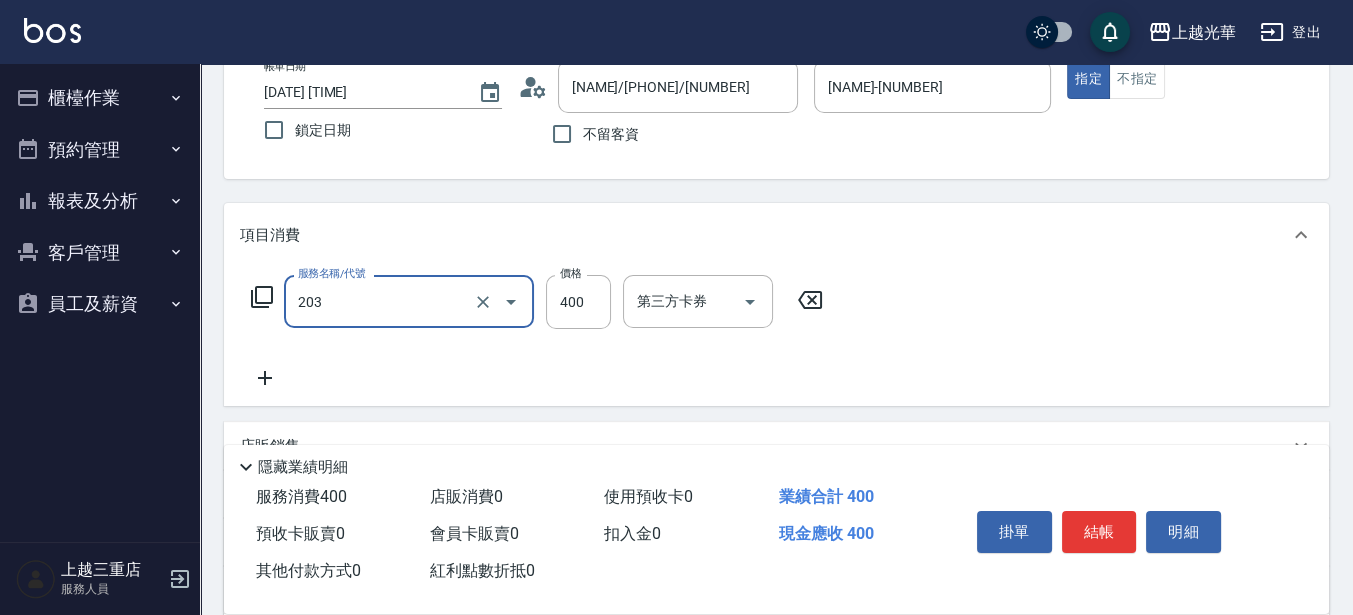 type on "指定單剪(203)" 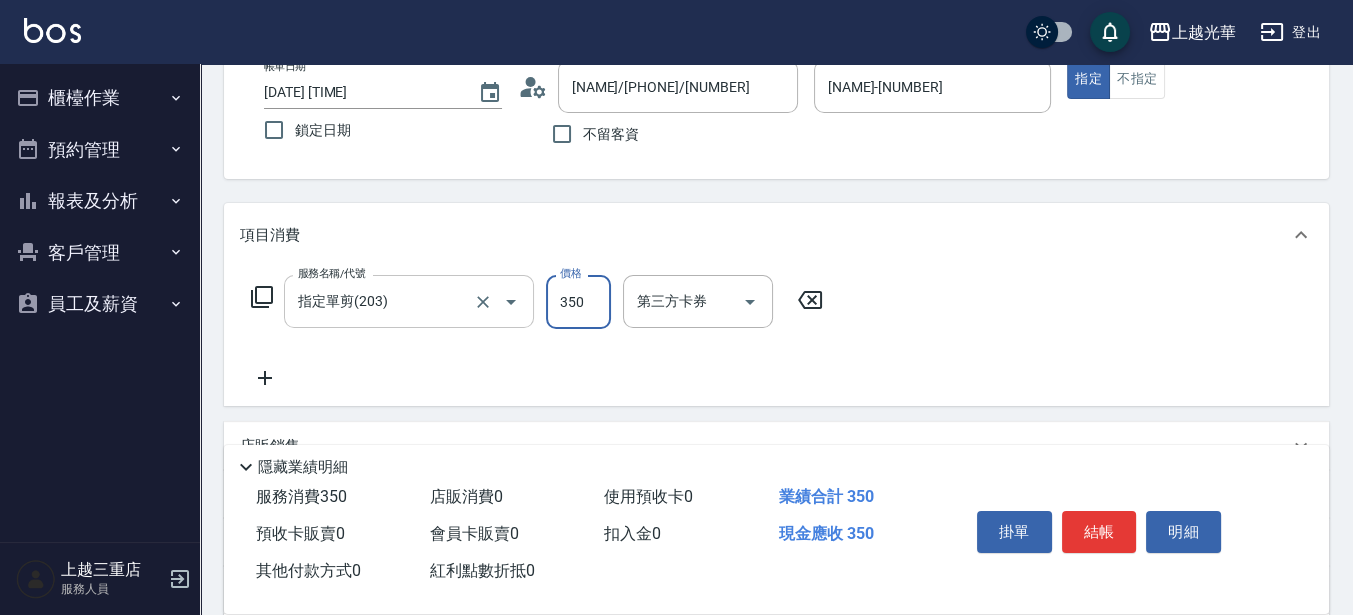 type on "350" 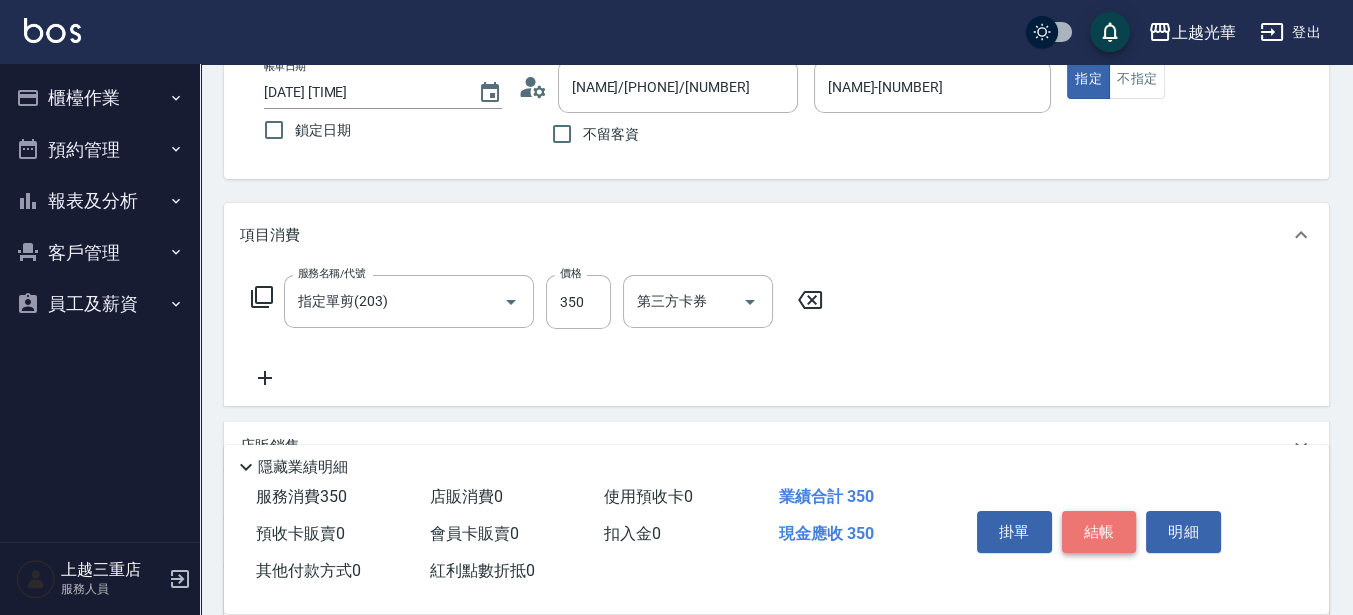 click on "結帳" at bounding box center (1099, 532) 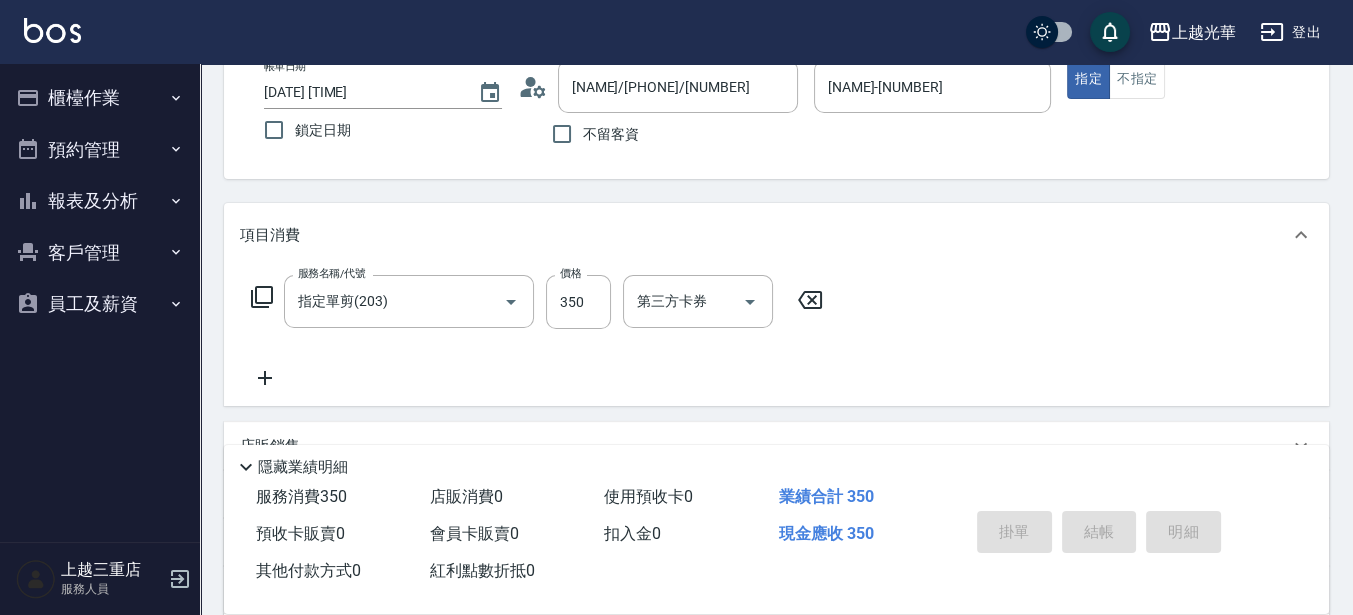 type 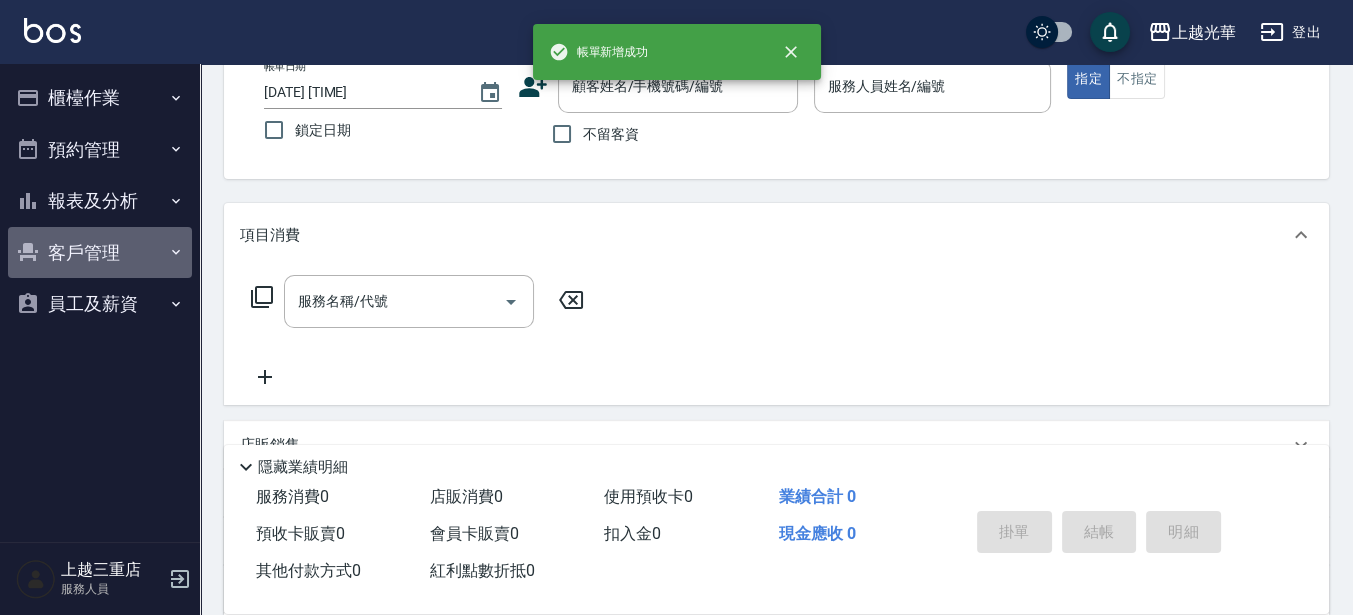click on "客戶管理" at bounding box center [100, 253] 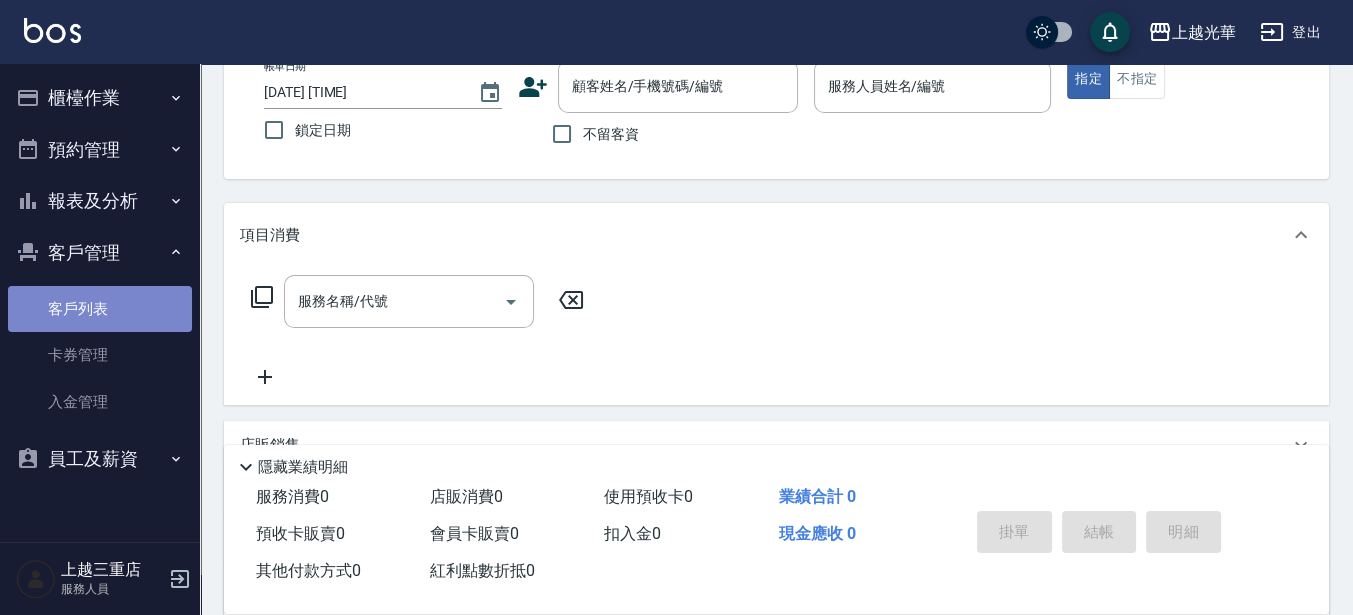 click on "客戶列表" at bounding box center (100, 309) 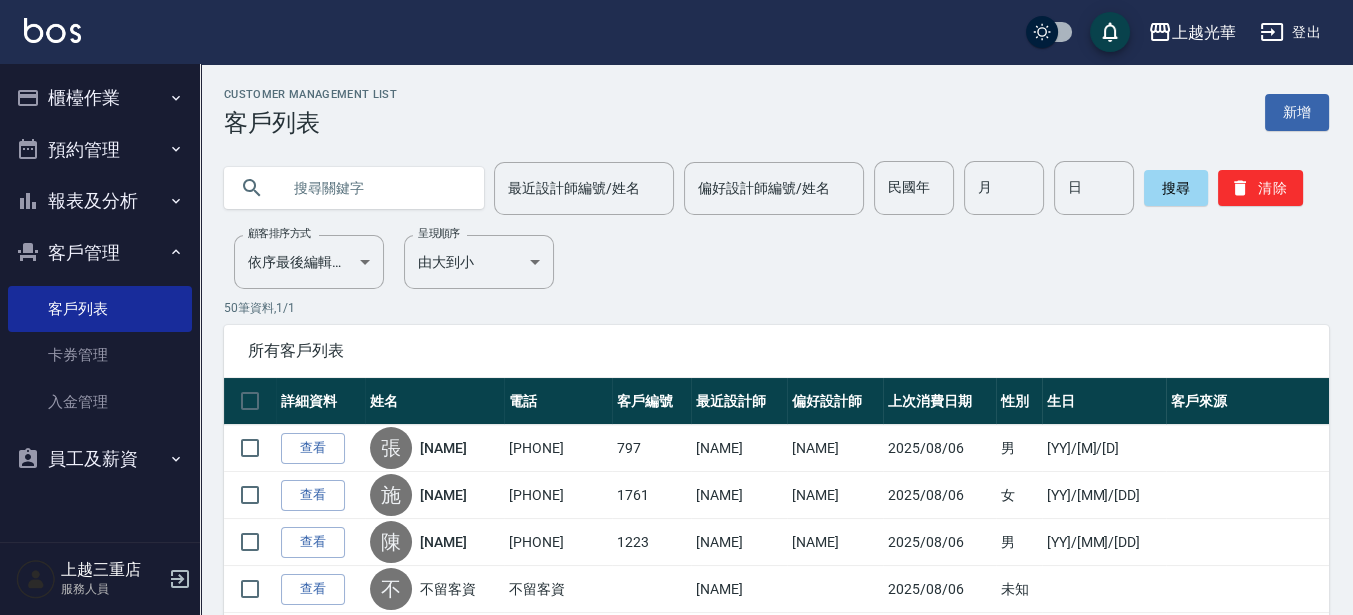 click at bounding box center (374, 188) 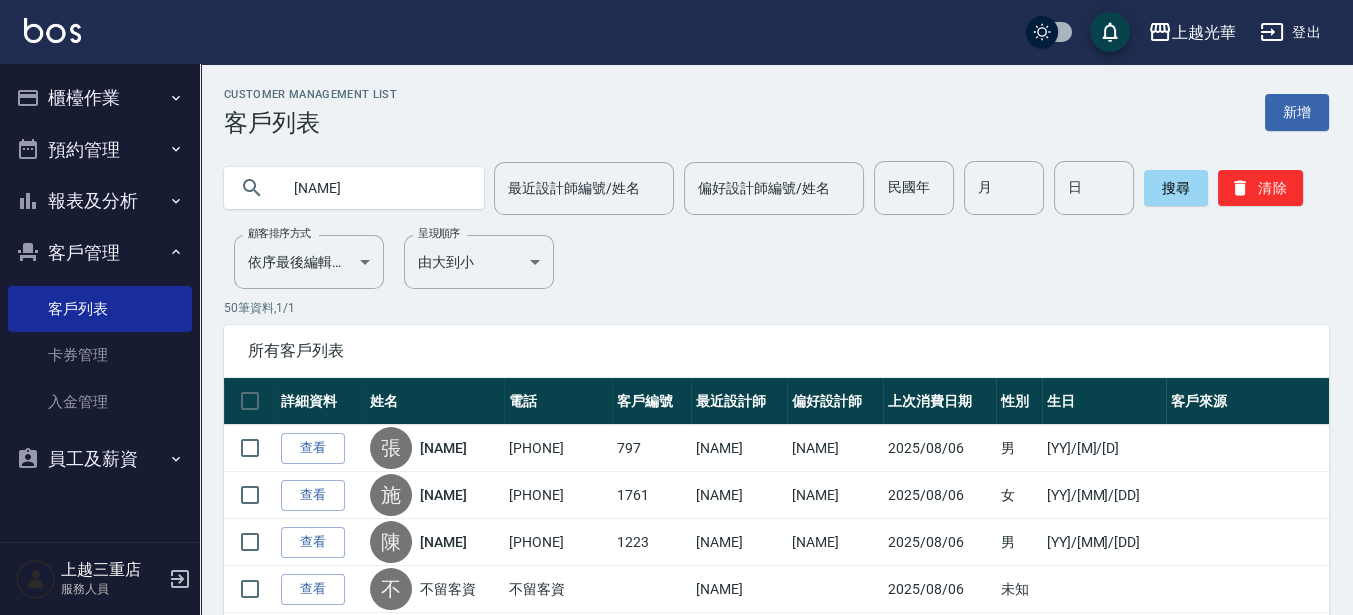 type on "[NAME]" 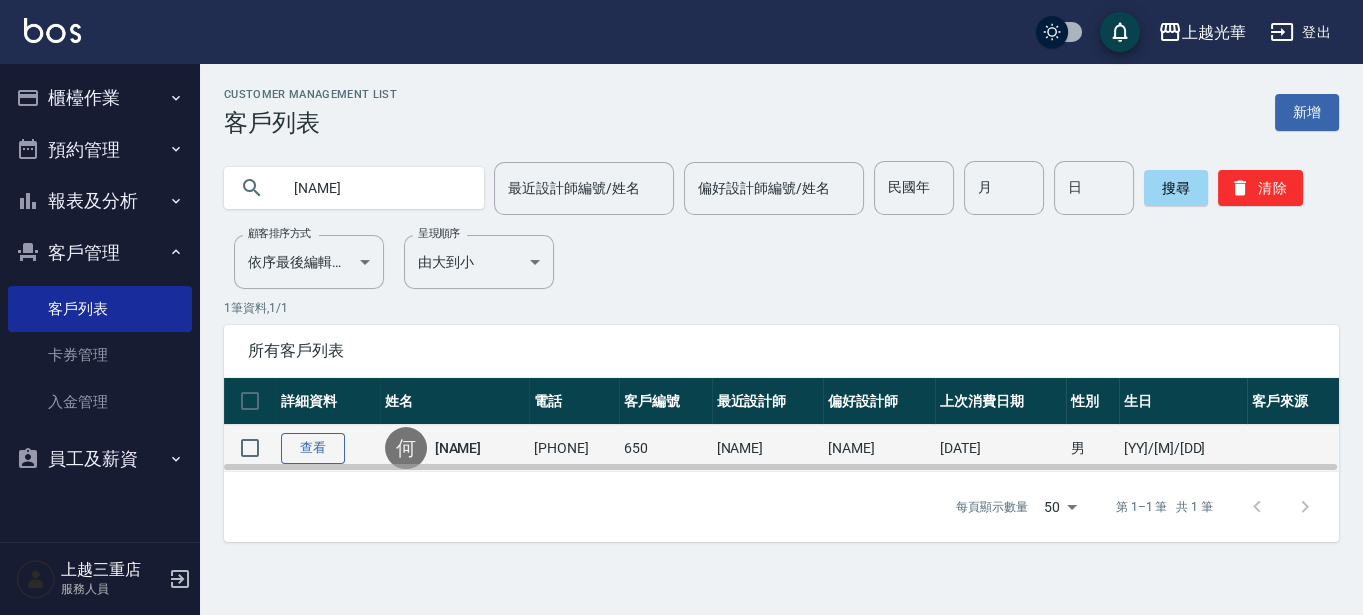 click on "查看" at bounding box center [313, 448] 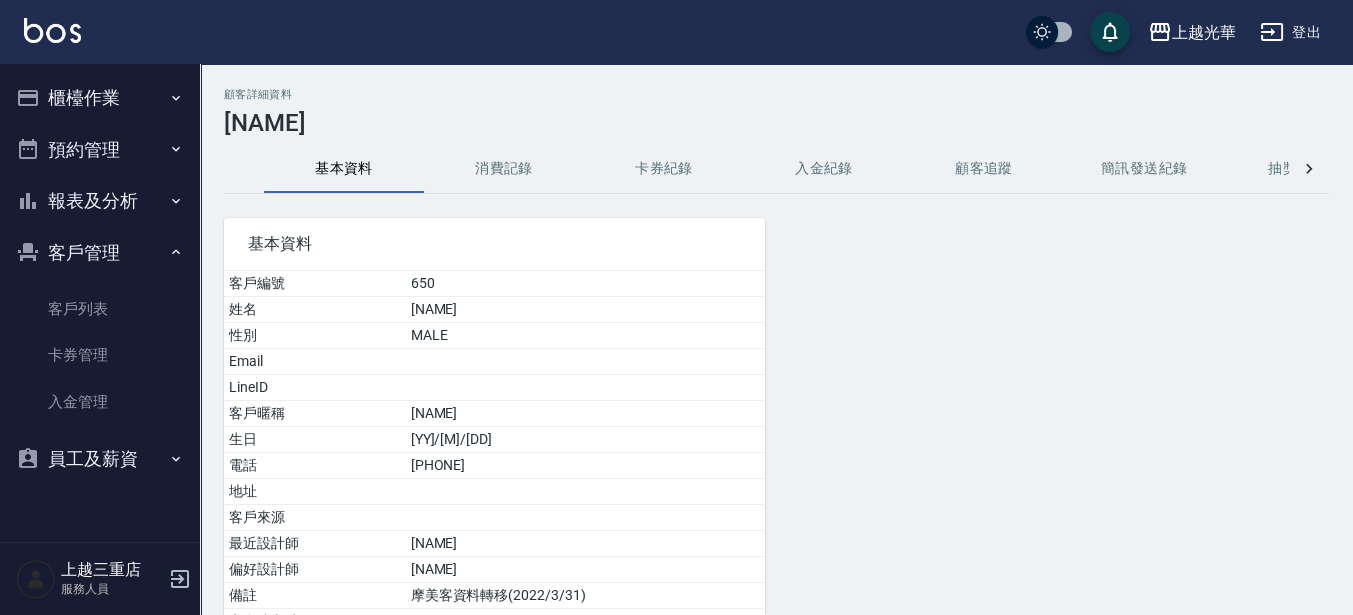 click on "消費記錄" at bounding box center (504, 169) 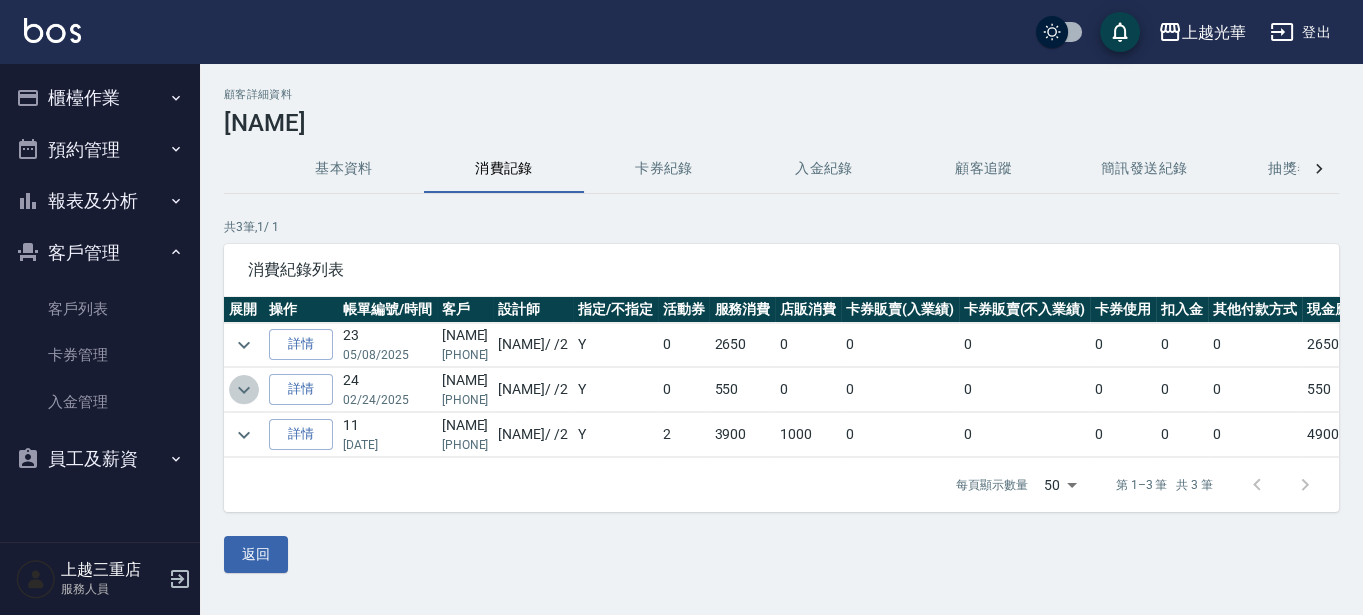 click 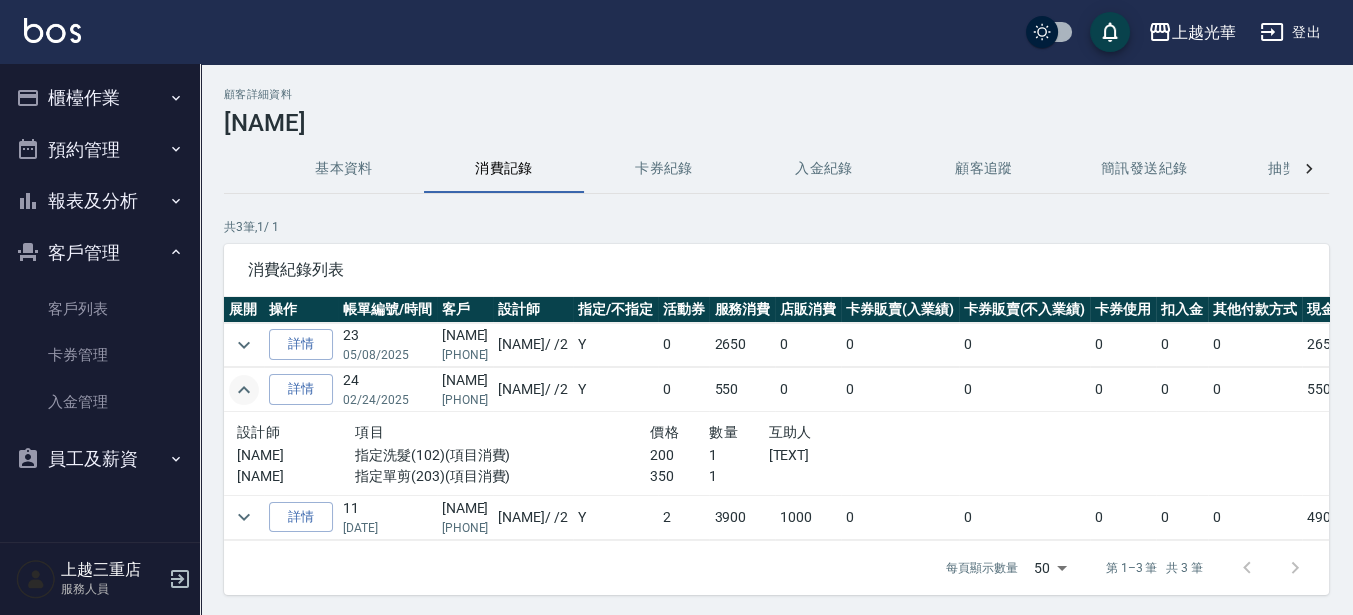 click at bounding box center [52, 30] 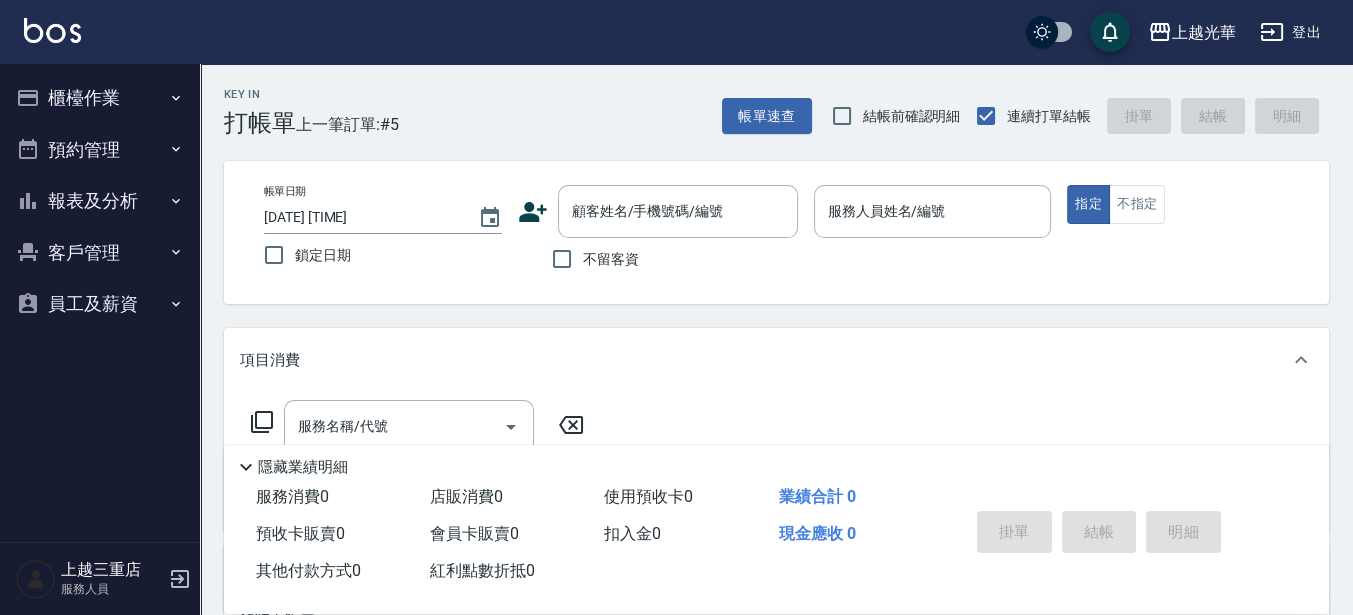 type 